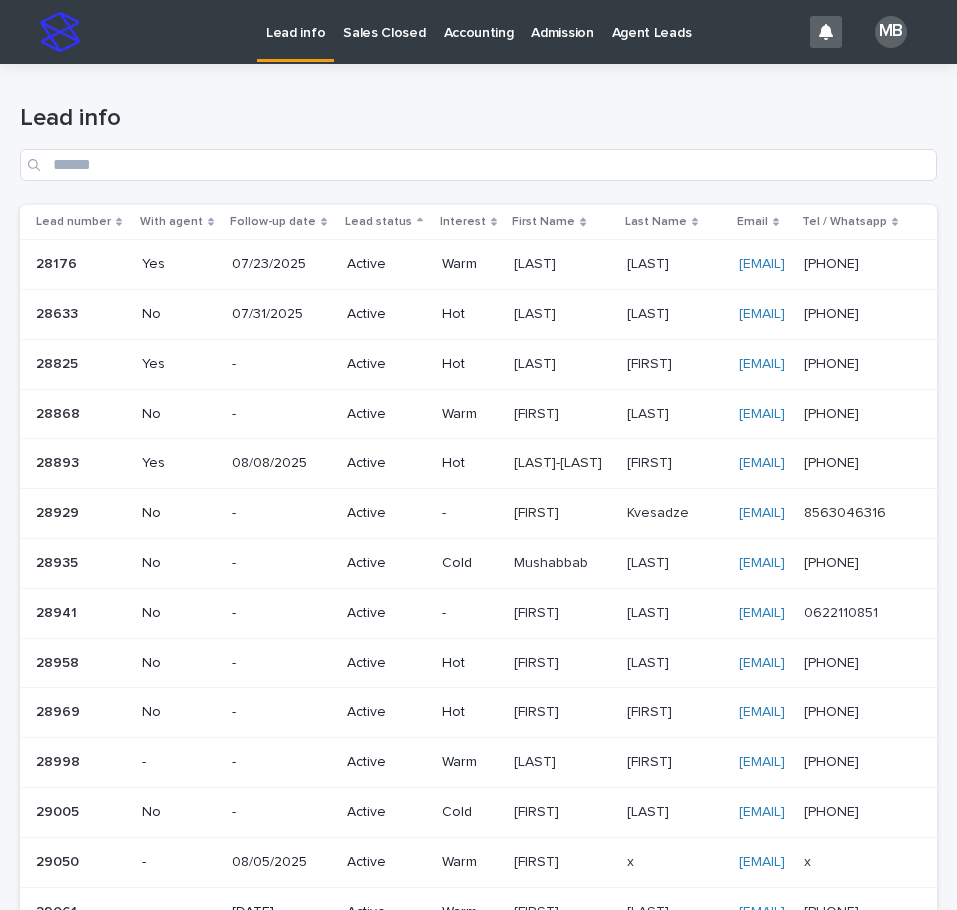 scroll, scrollTop: 0, scrollLeft: 0, axis: both 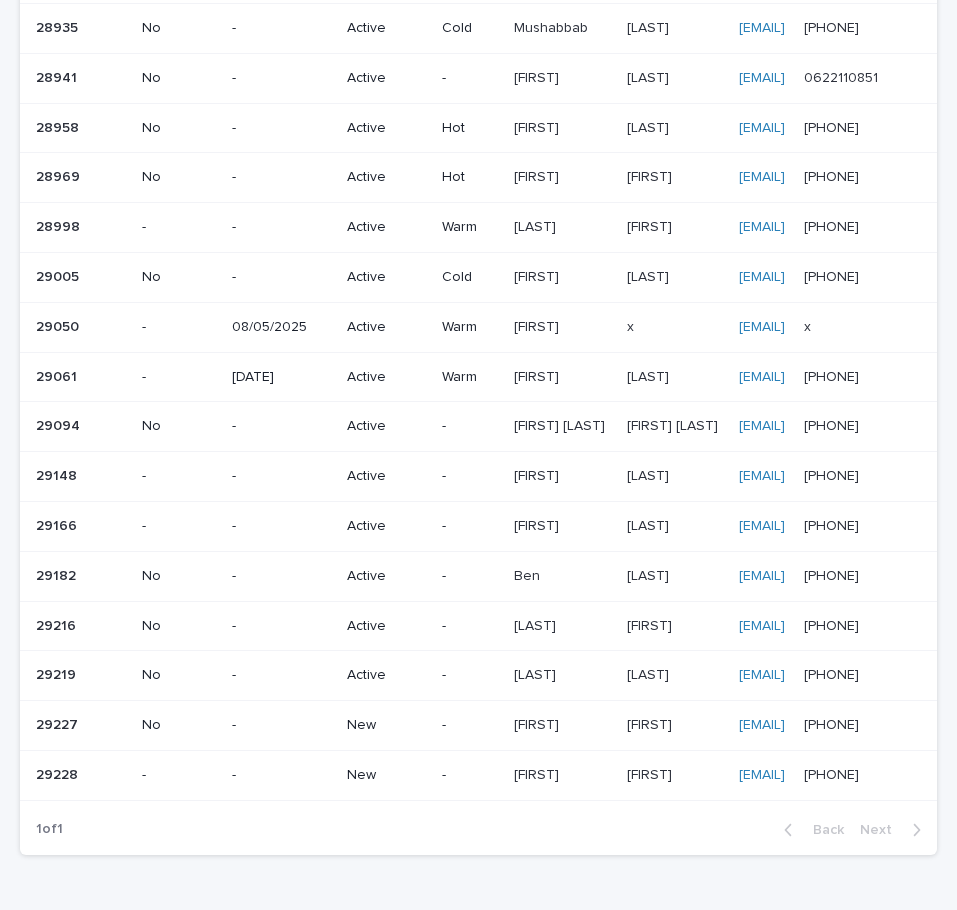 click on "[FIRST]" at bounding box center (538, 723) 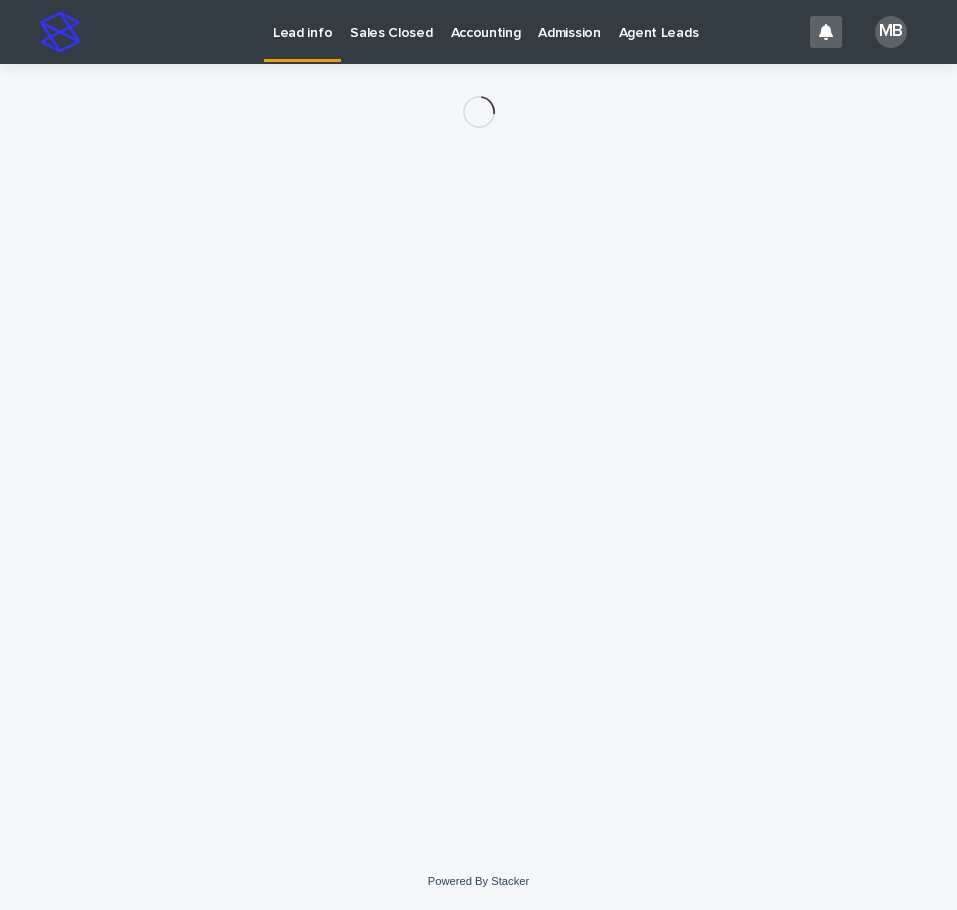 scroll, scrollTop: 0, scrollLeft: 0, axis: both 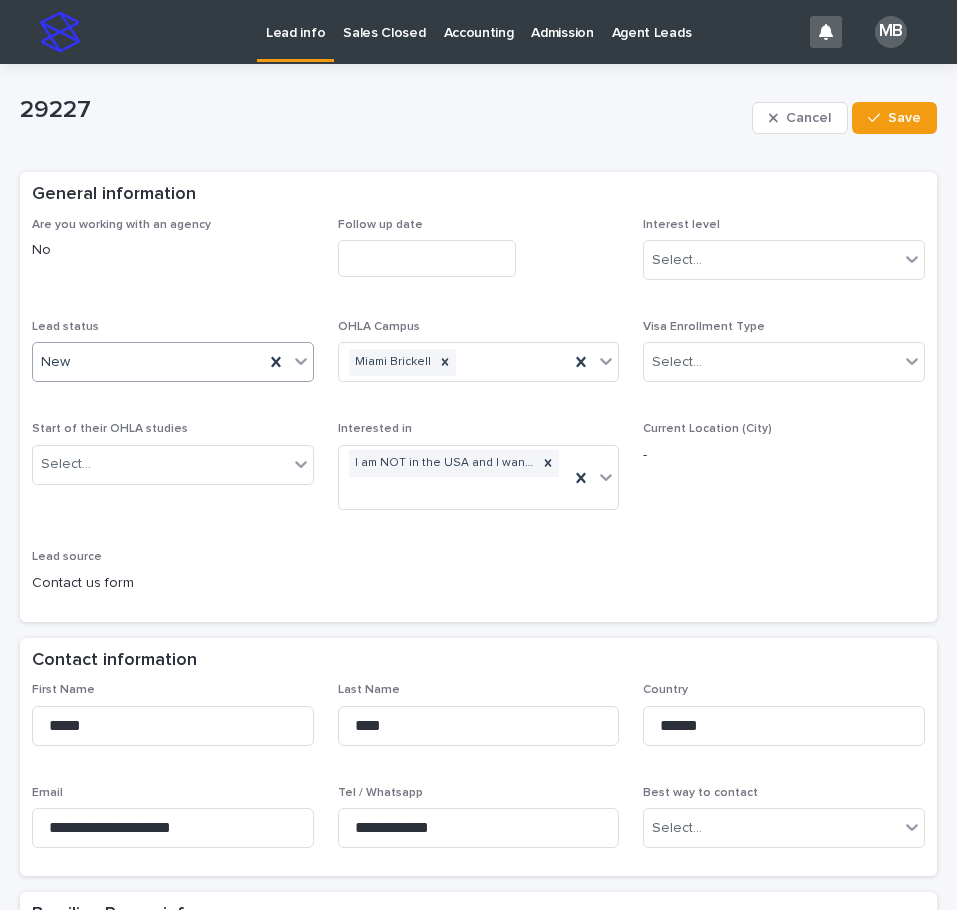 click 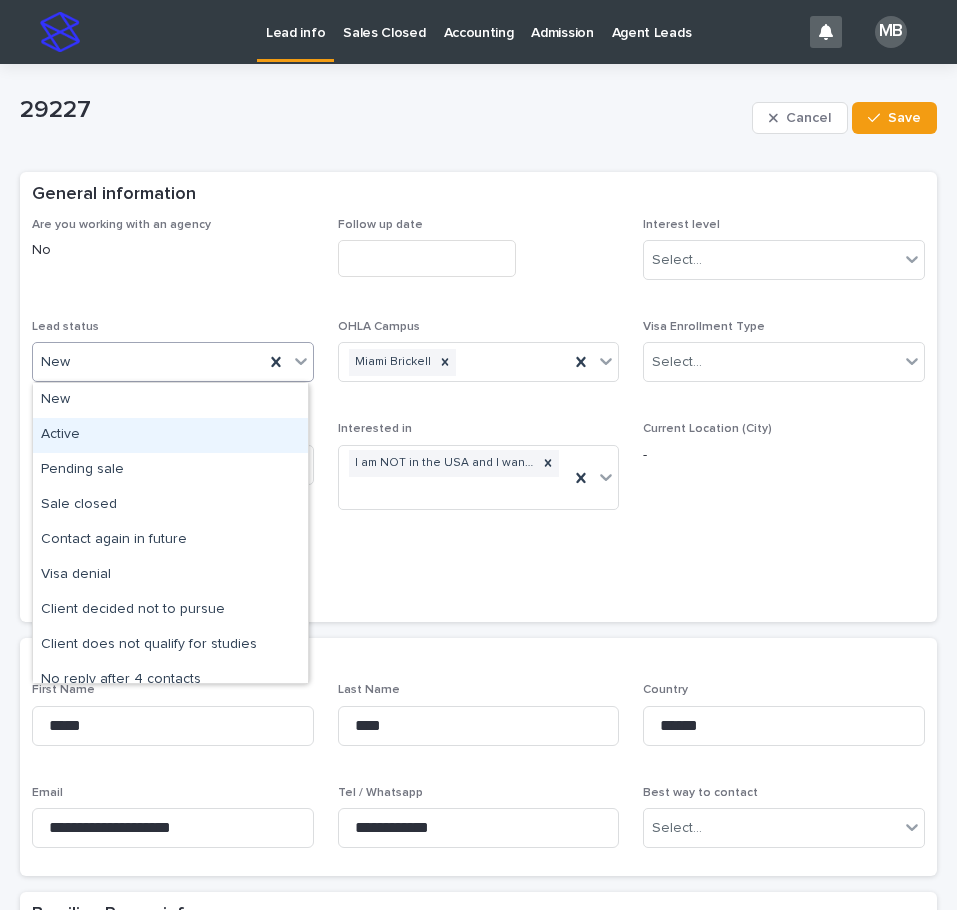 click on "Active" at bounding box center [170, 435] 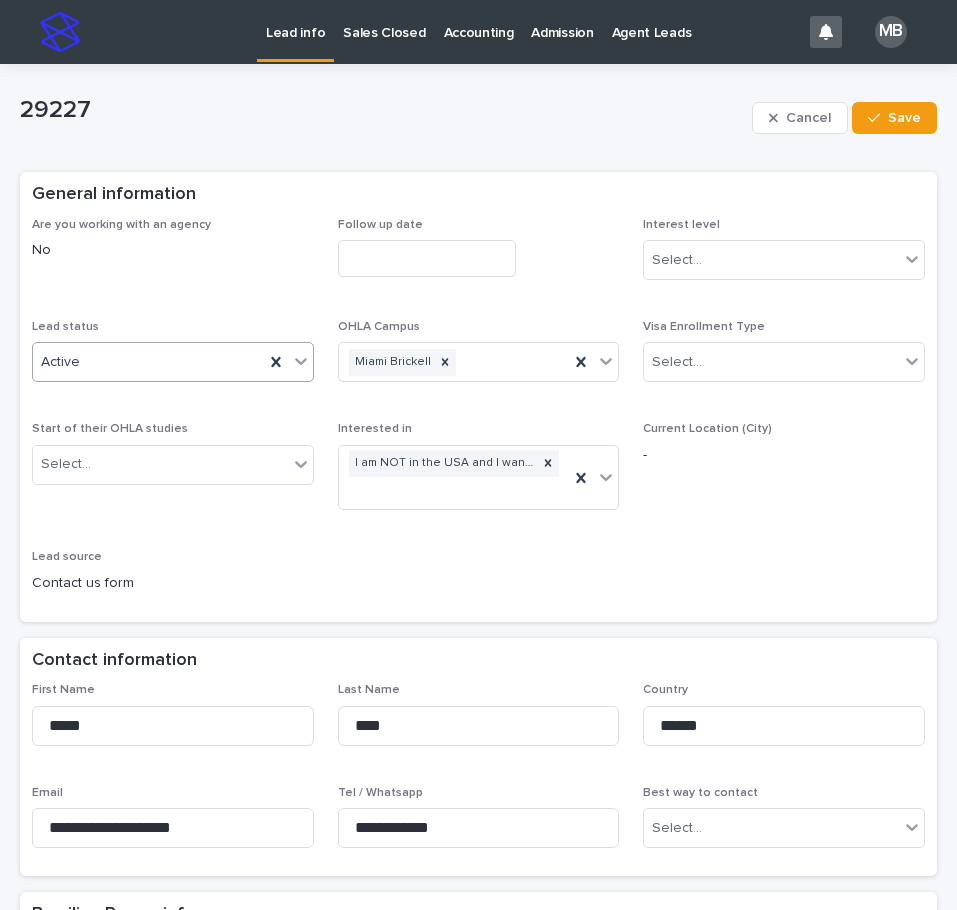scroll, scrollTop: 200, scrollLeft: 0, axis: vertical 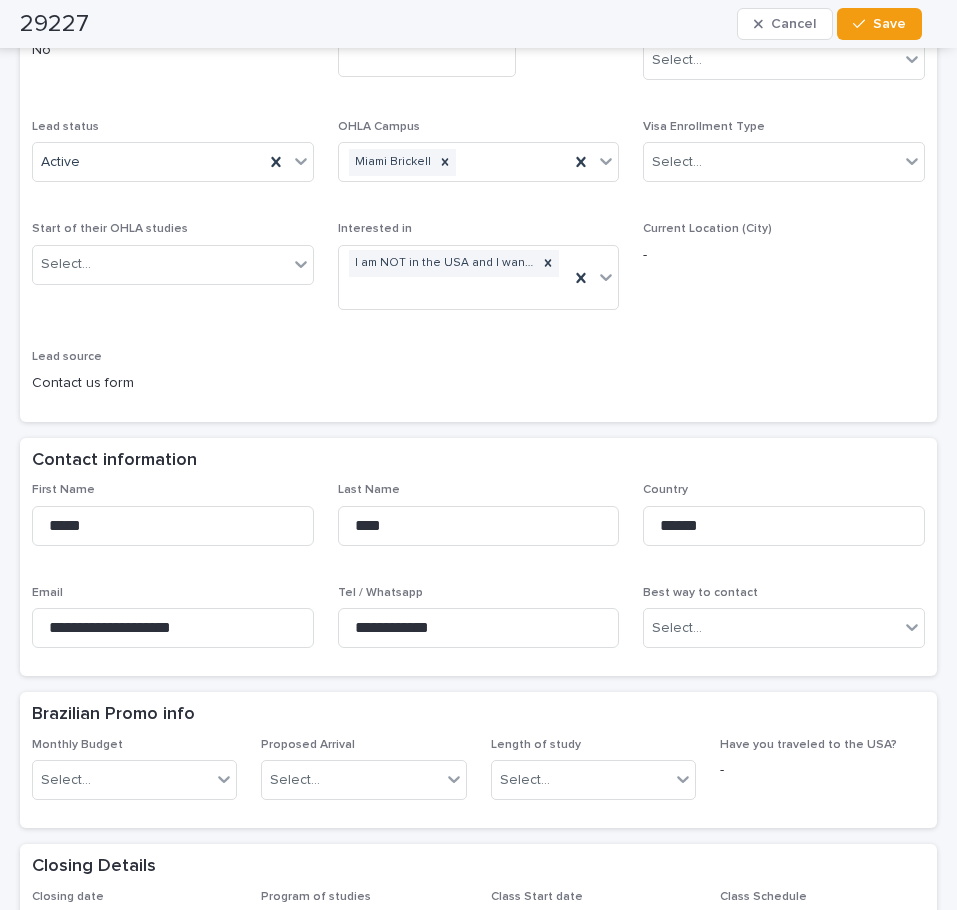 click on "First Name *****" at bounding box center [173, 522] 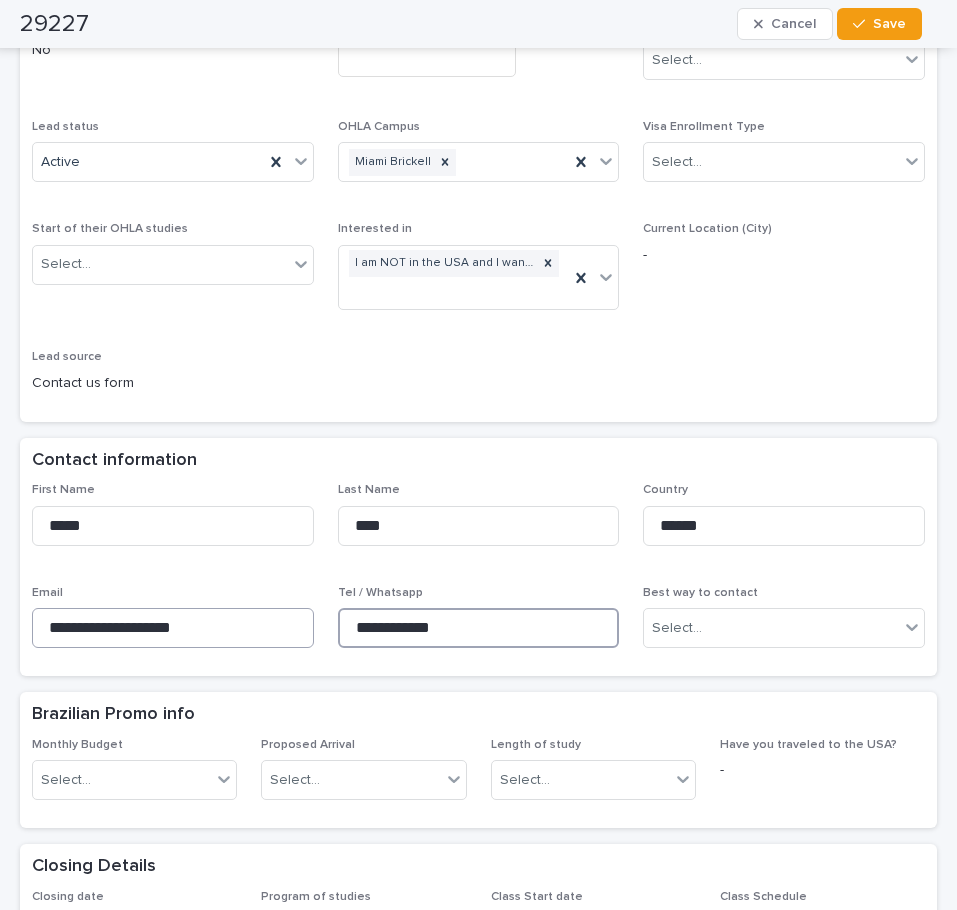 drag, startPoint x: 507, startPoint y: 634, endPoint x: 297, endPoint y: 609, distance: 211.48286 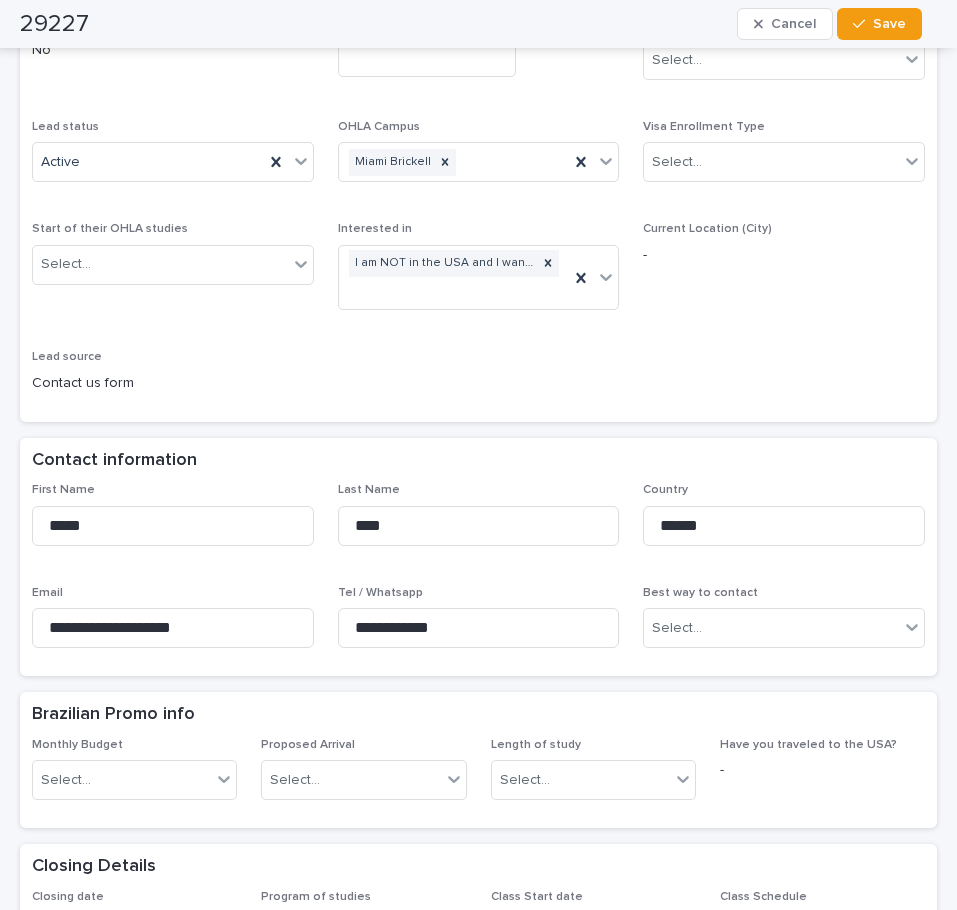click on "Contact information" at bounding box center (478, 461) 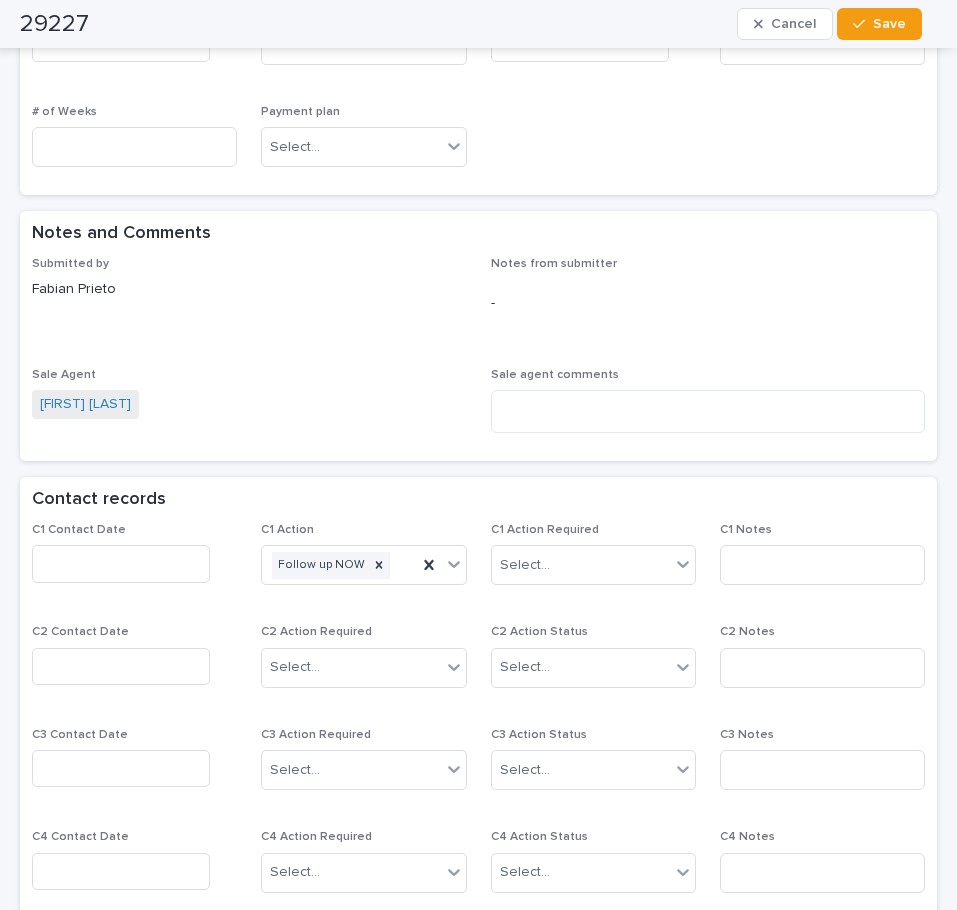 scroll, scrollTop: 1100, scrollLeft: 0, axis: vertical 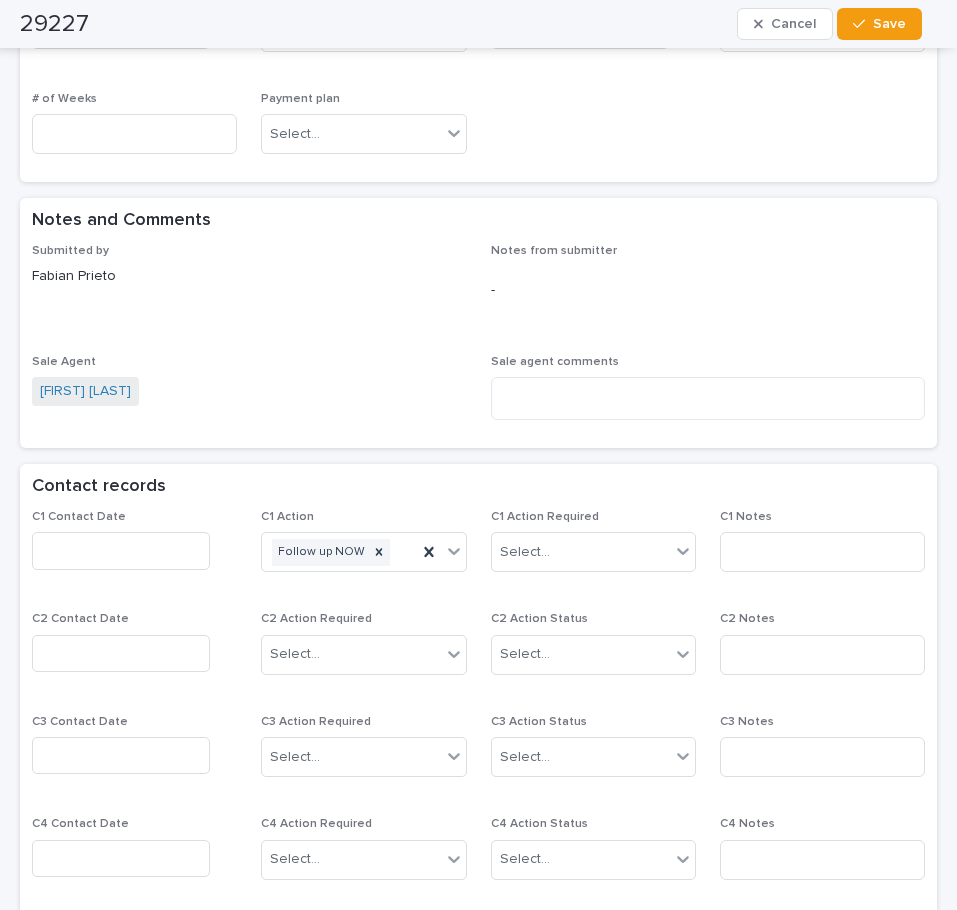 drag, startPoint x: 160, startPoint y: 549, endPoint x: 139, endPoint y: 539, distance: 23.259407 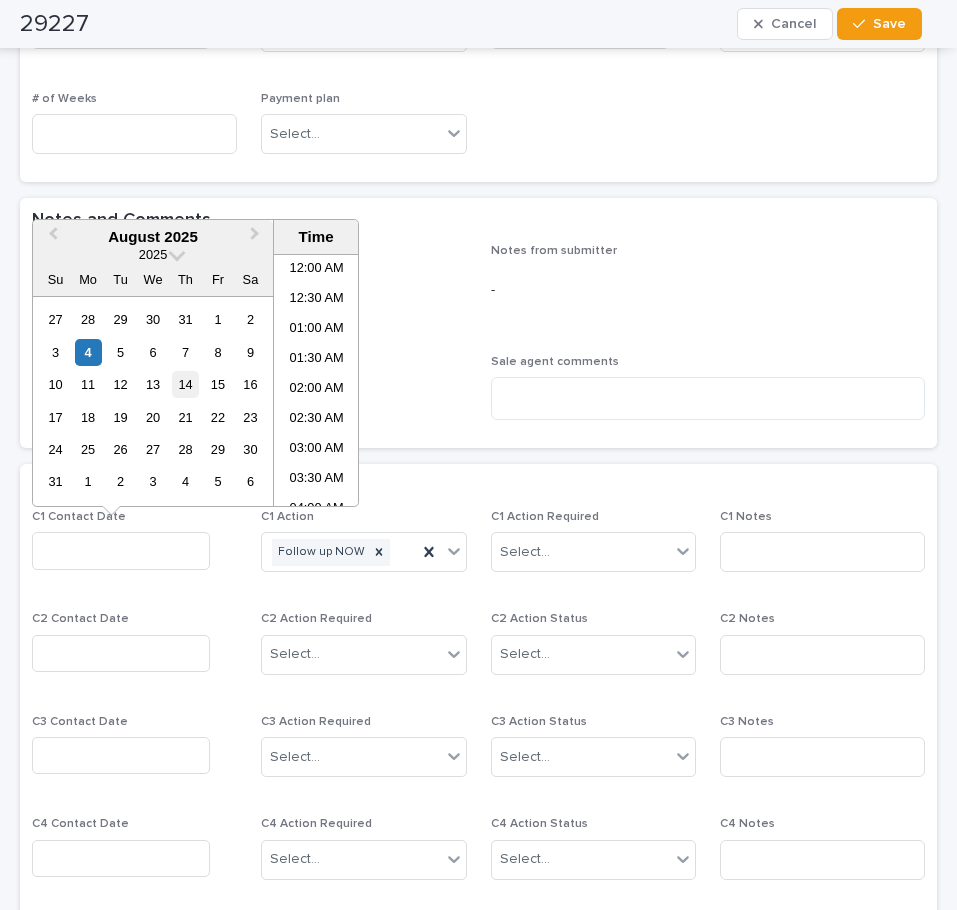 scroll, scrollTop: 790, scrollLeft: 0, axis: vertical 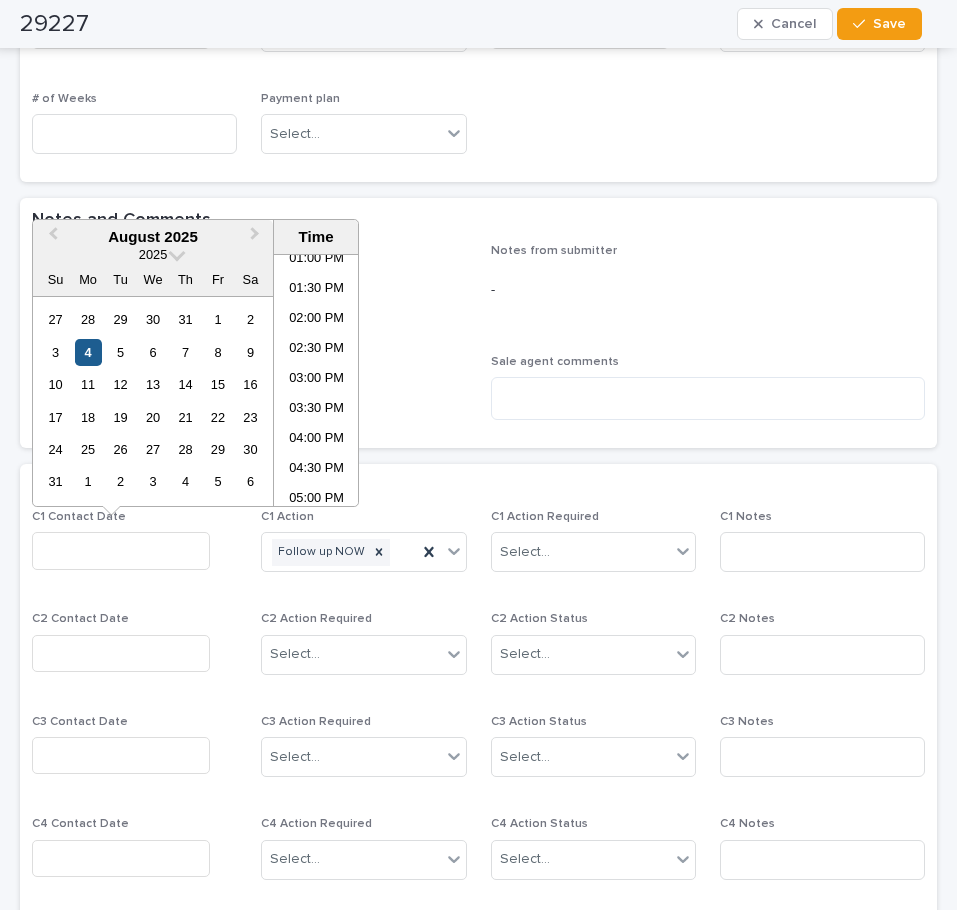 click on "4" at bounding box center [88, 352] 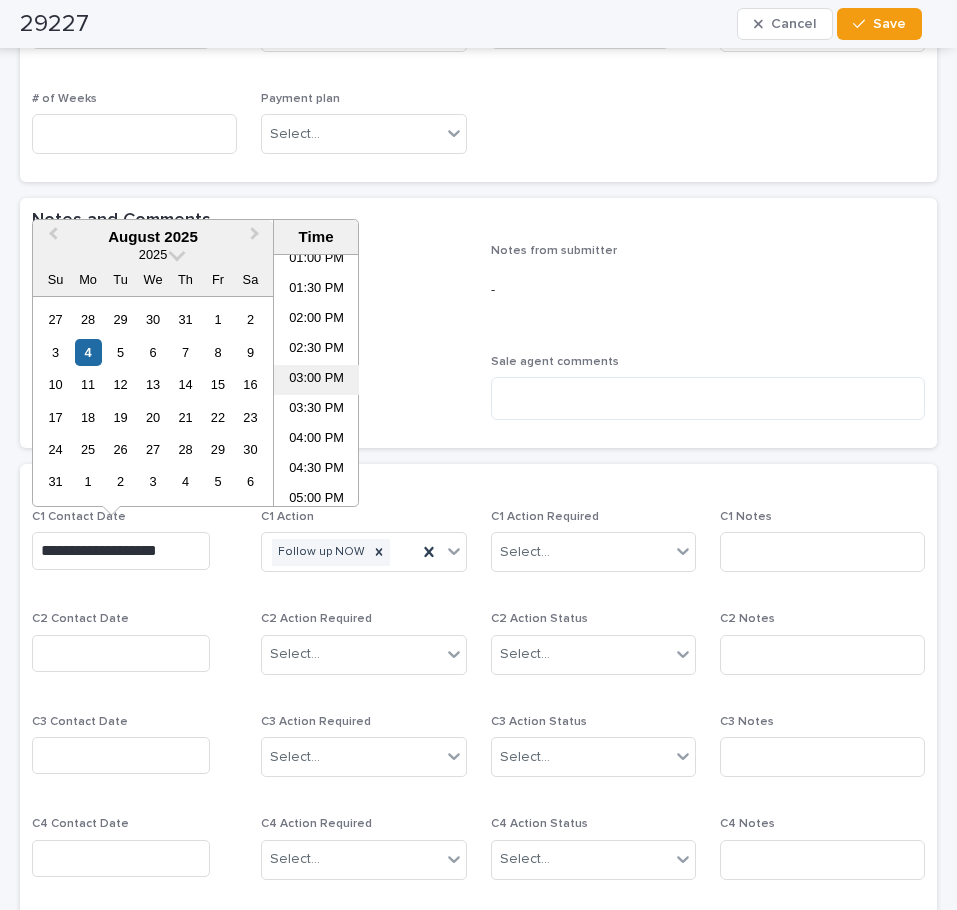 click on "03:00 PM" at bounding box center (316, 380) 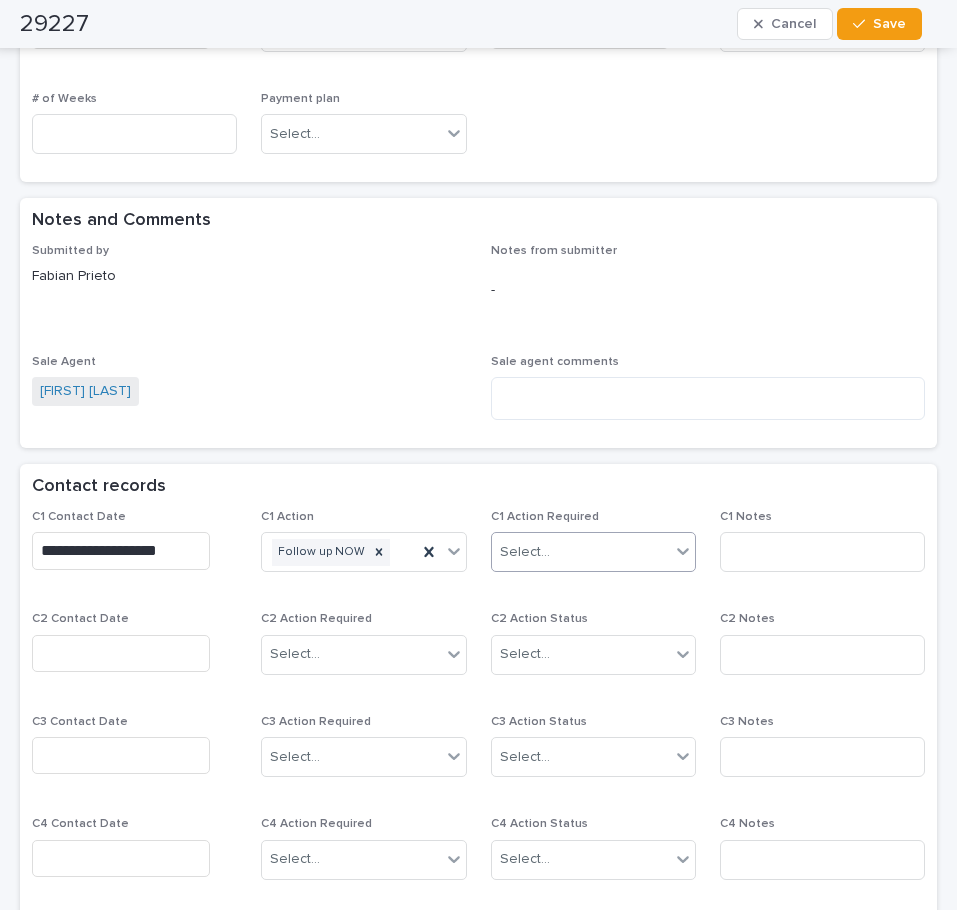 type on "**********" 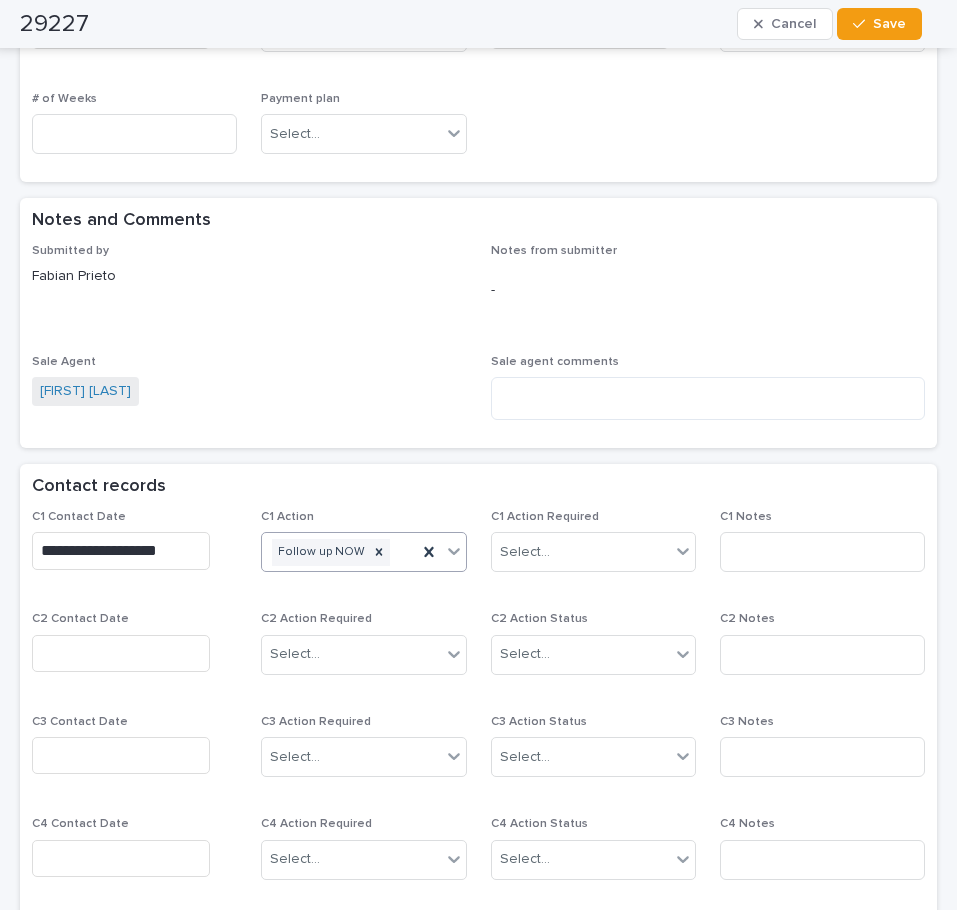 click 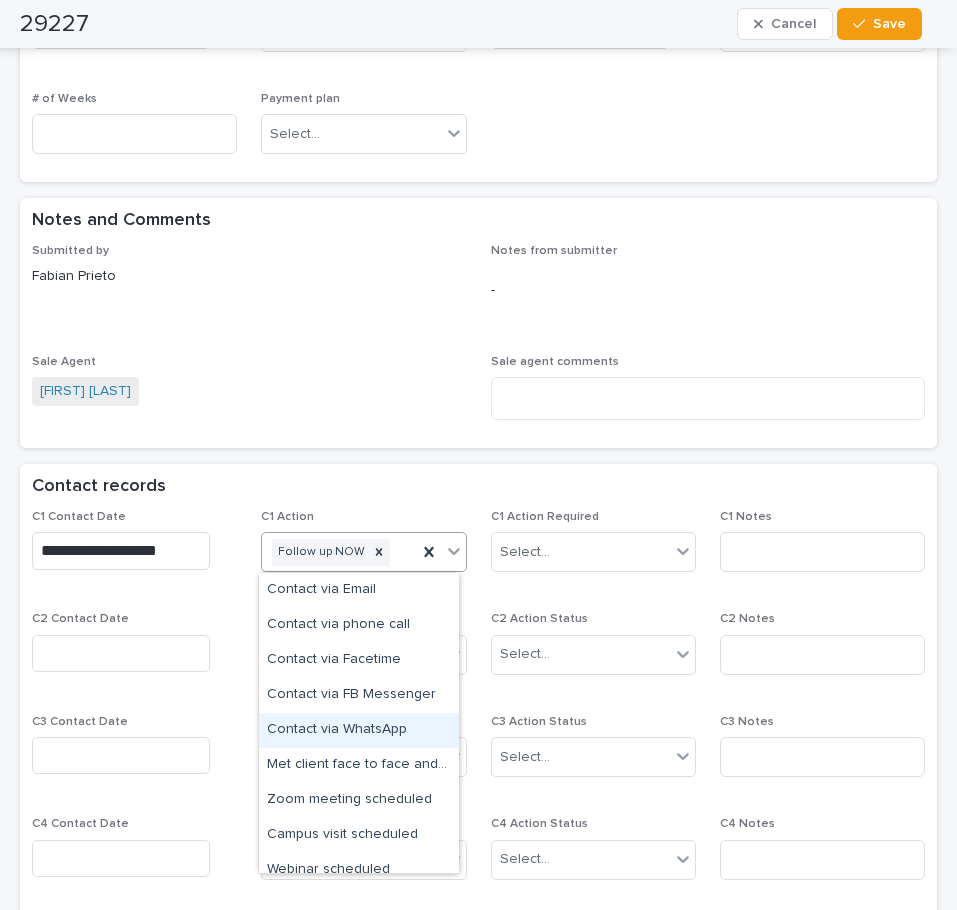 click on "Contact via WhatsApp" at bounding box center (359, 730) 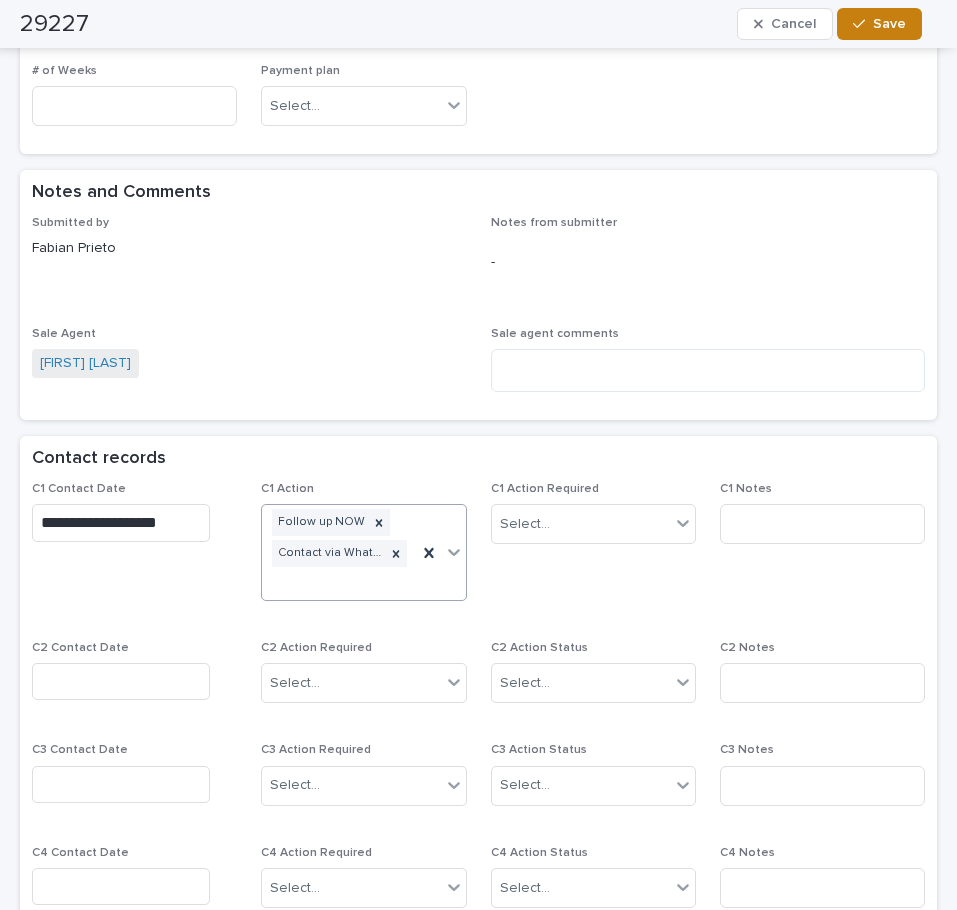 click on "Save" at bounding box center [889, 24] 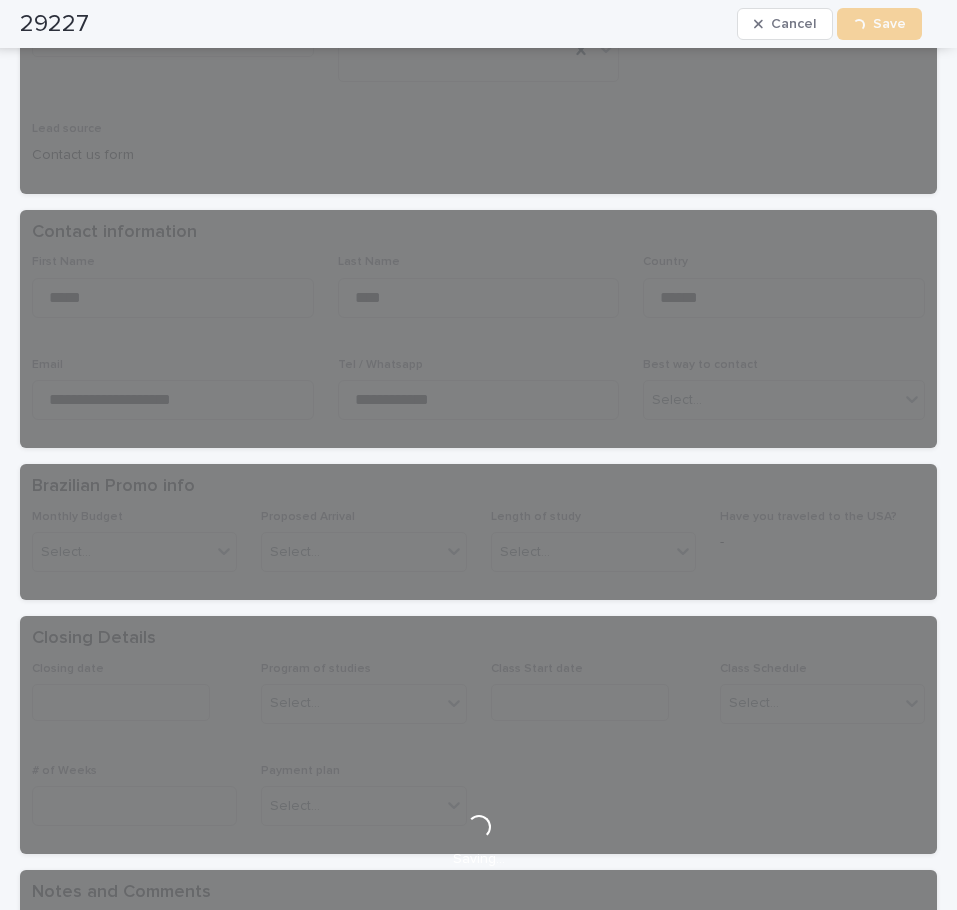 scroll, scrollTop: 0, scrollLeft: 0, axis: both 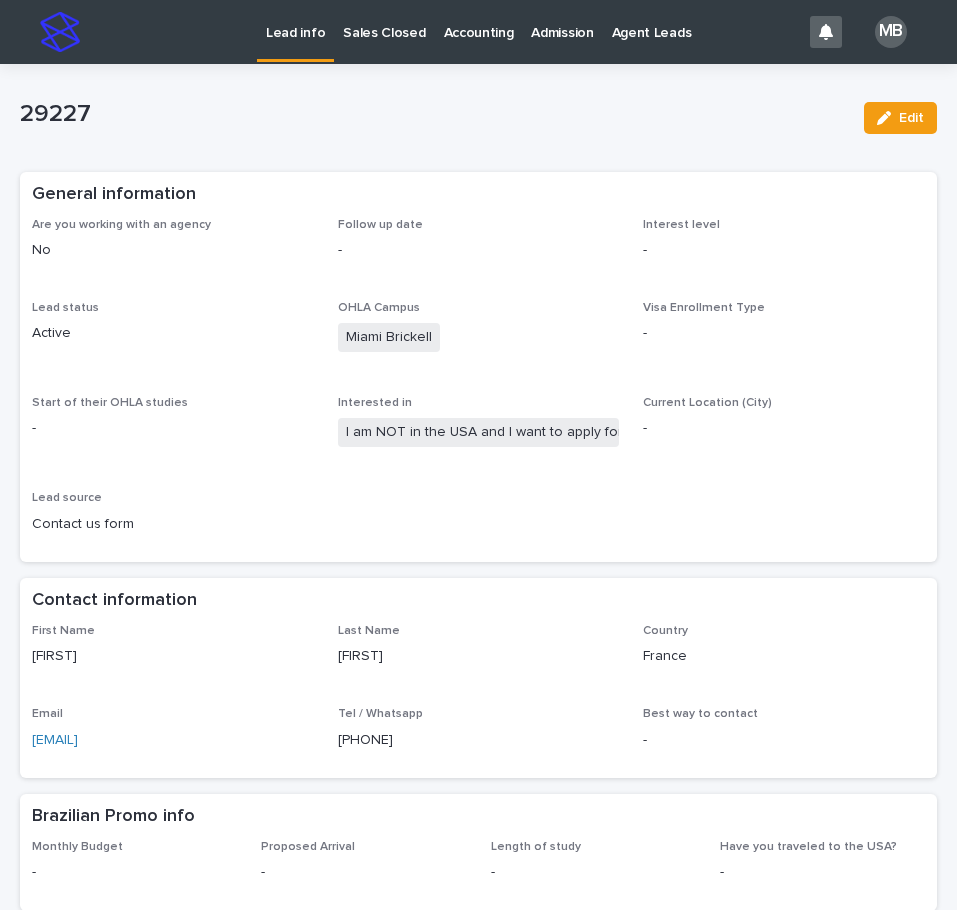 click on "Lead info" at bounding box center (295, 21) 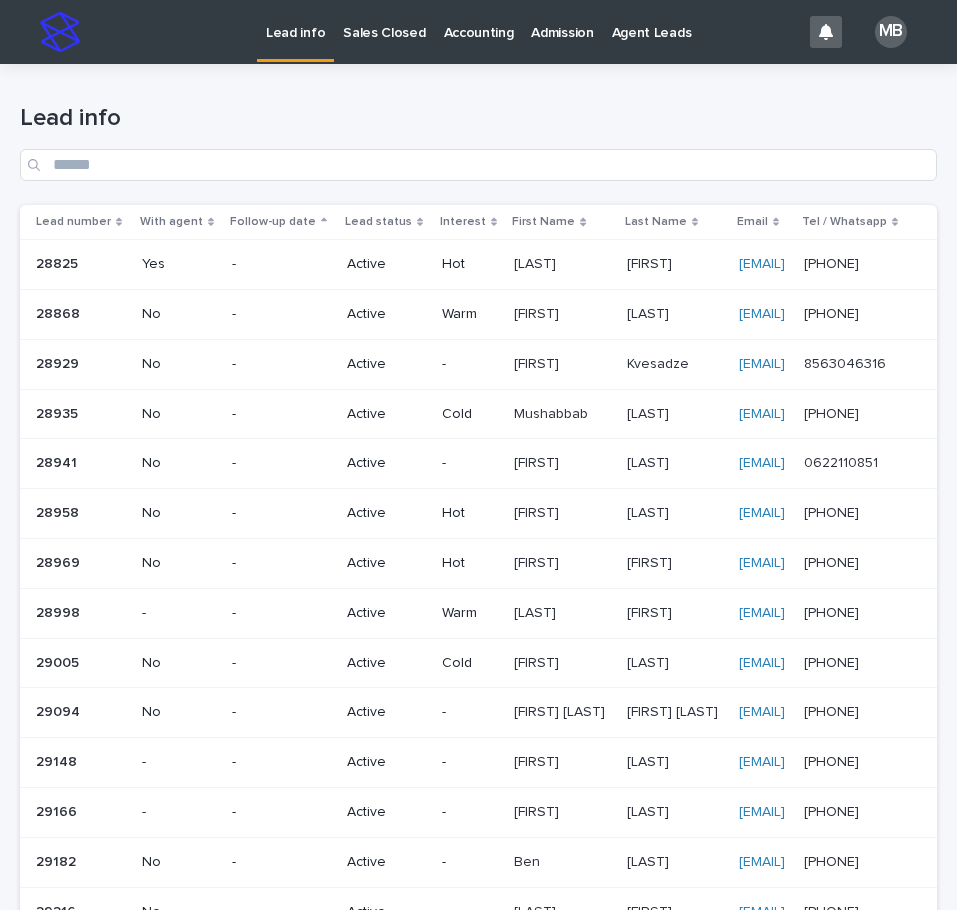 click on "Lead status" at bounding box center (386, 222) 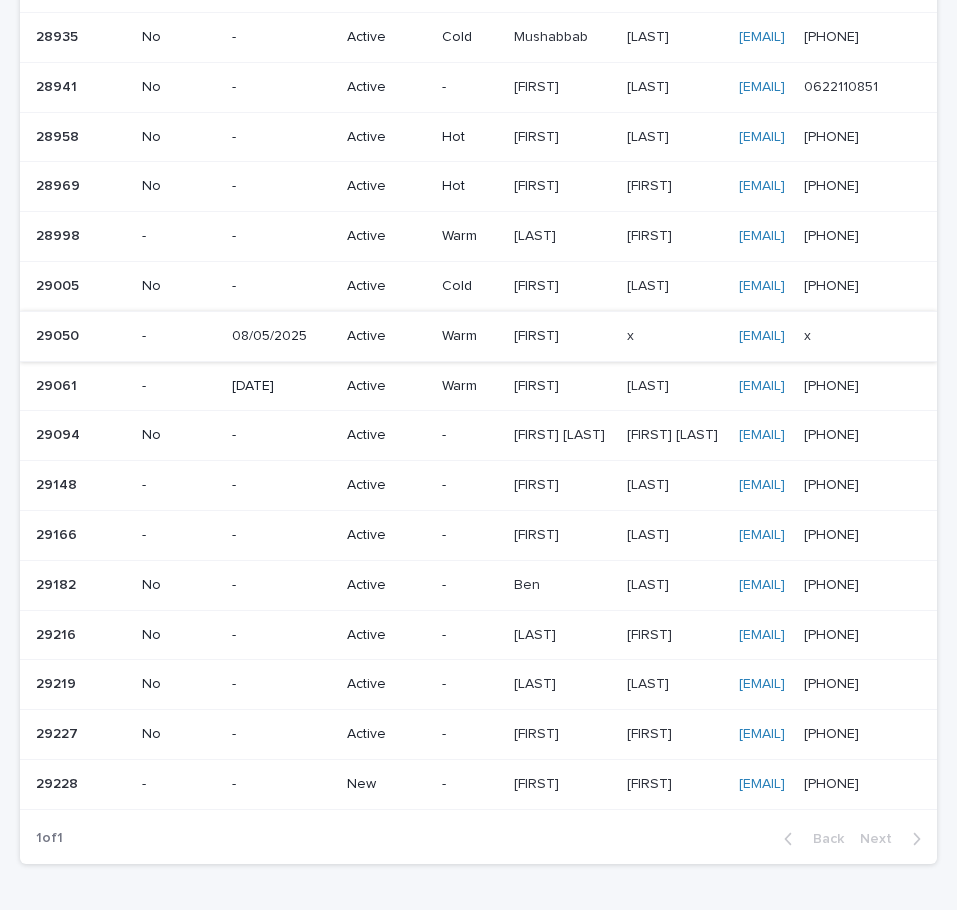 scroll, scrollTop: 667, scrollLeft: 0, axis: vertical 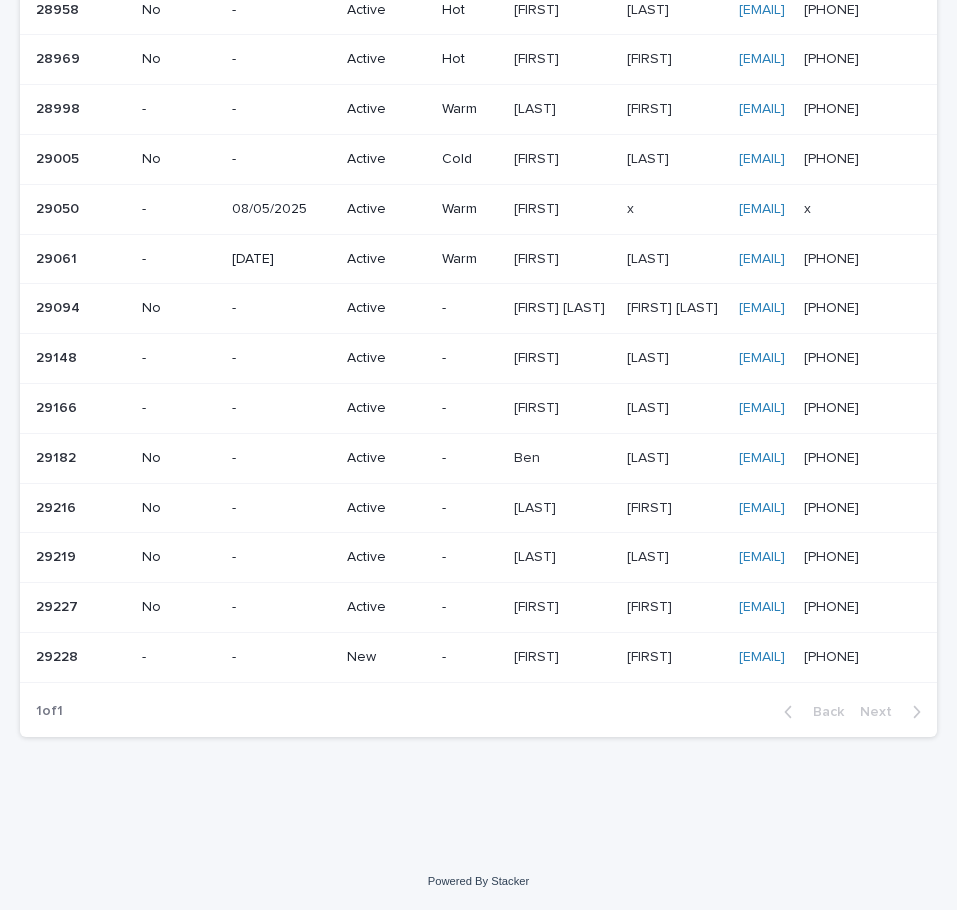 click on "[FIRST] [LAST]" at bounding box center [562, 657] 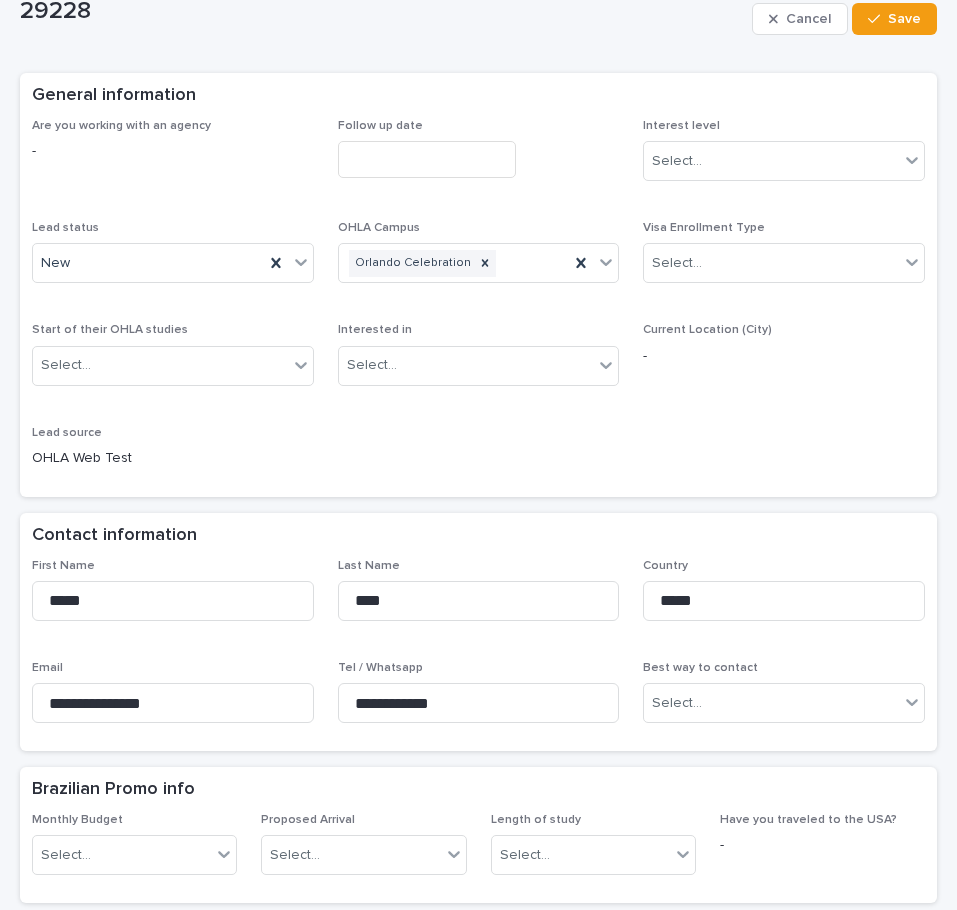 scroll, scrollTop: 100, scrollLeft: 0, axis: vertical 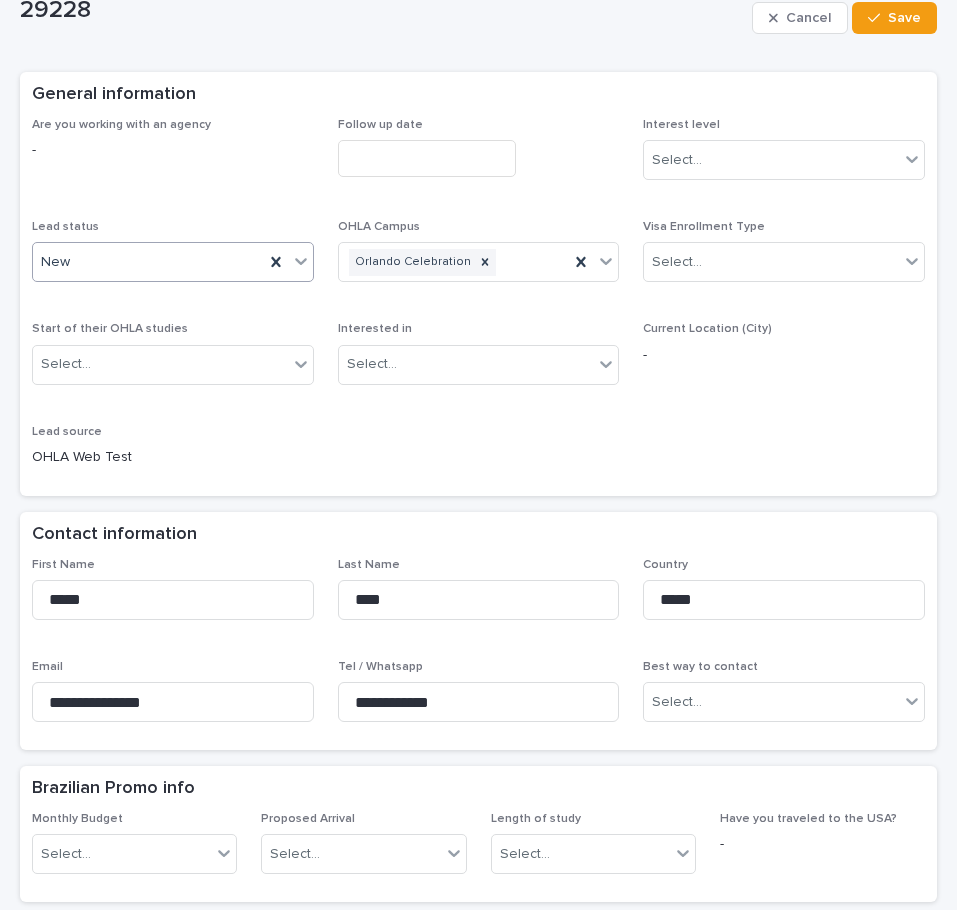 click 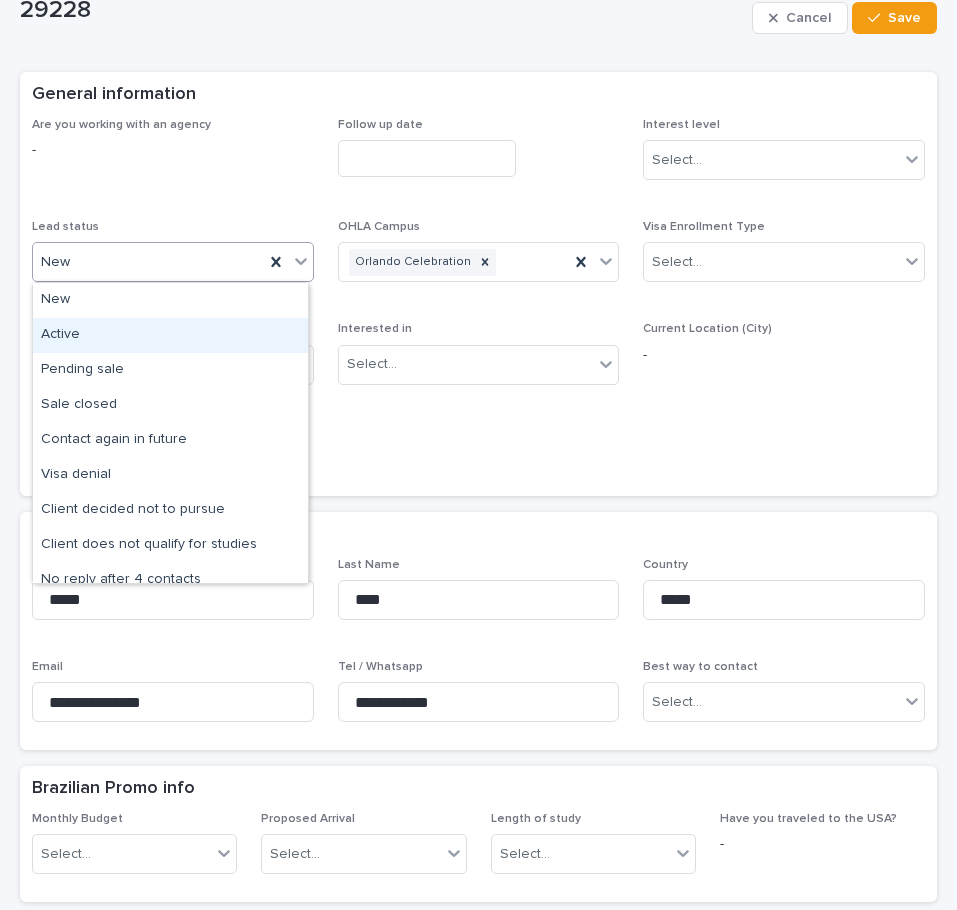 click on "Active" at bounding box center [170, 335] 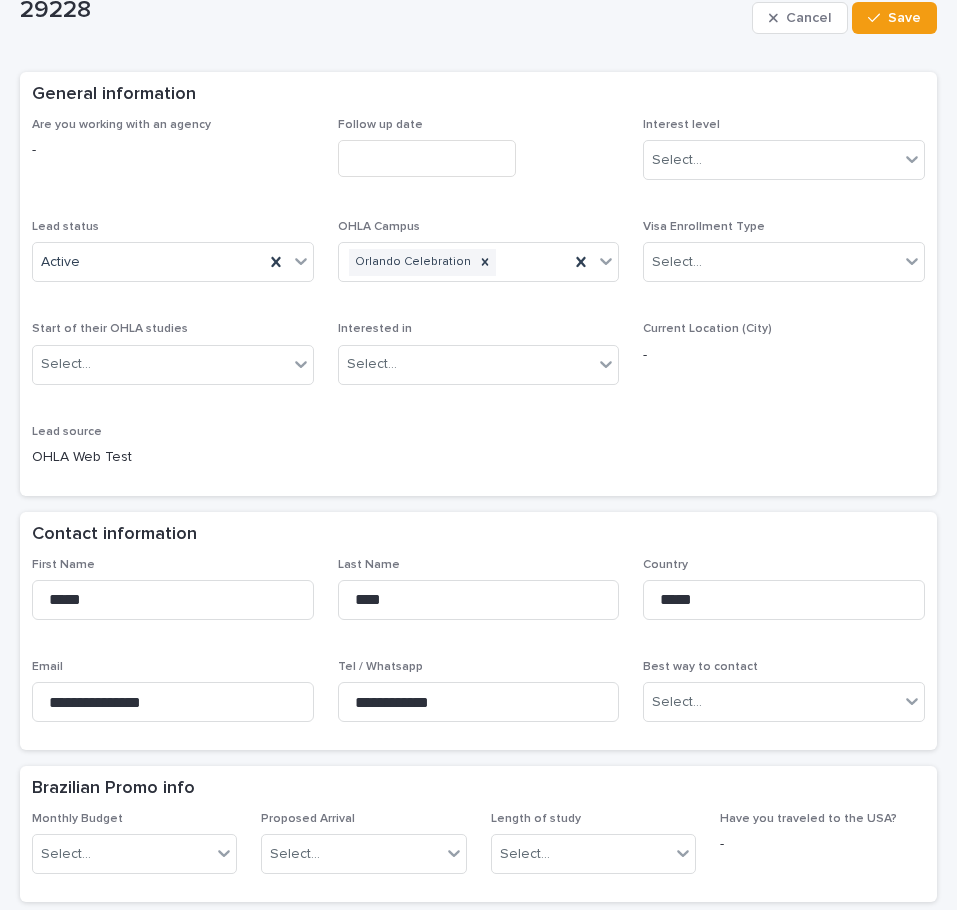click on "Contact information" at bounding box center [478, 535] 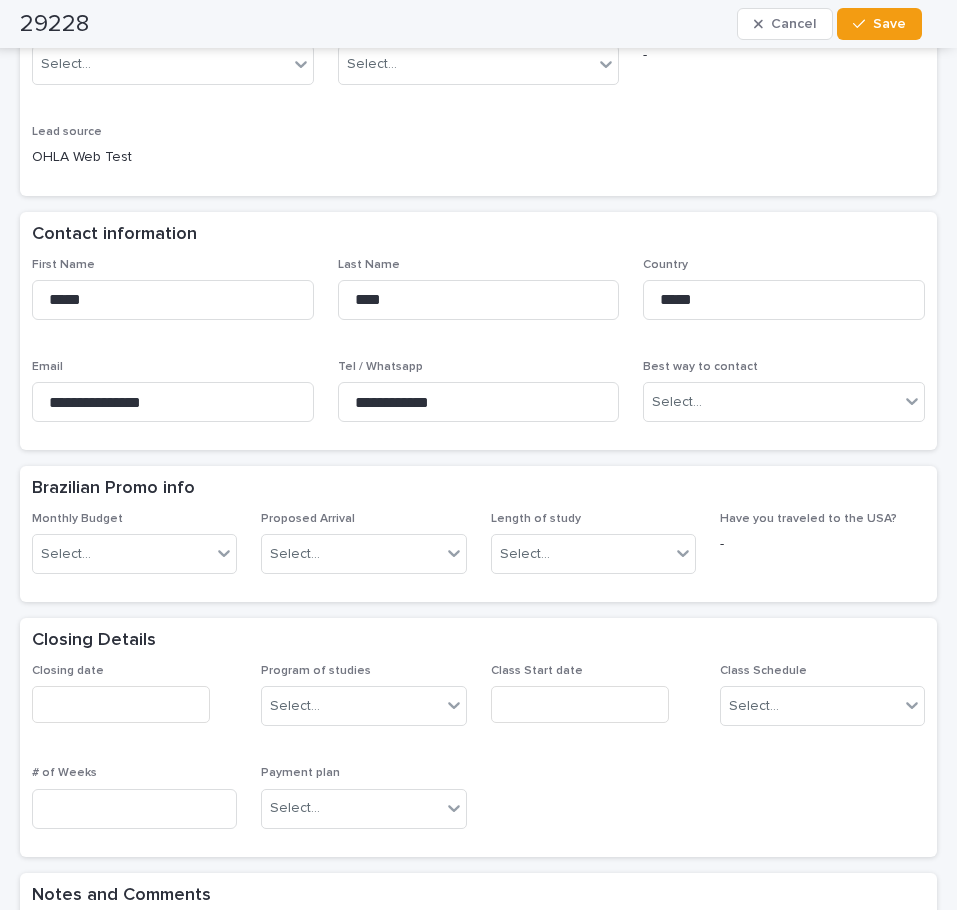 scroll, scrollTop: 300, scrollLeft: 0, axis: vertical 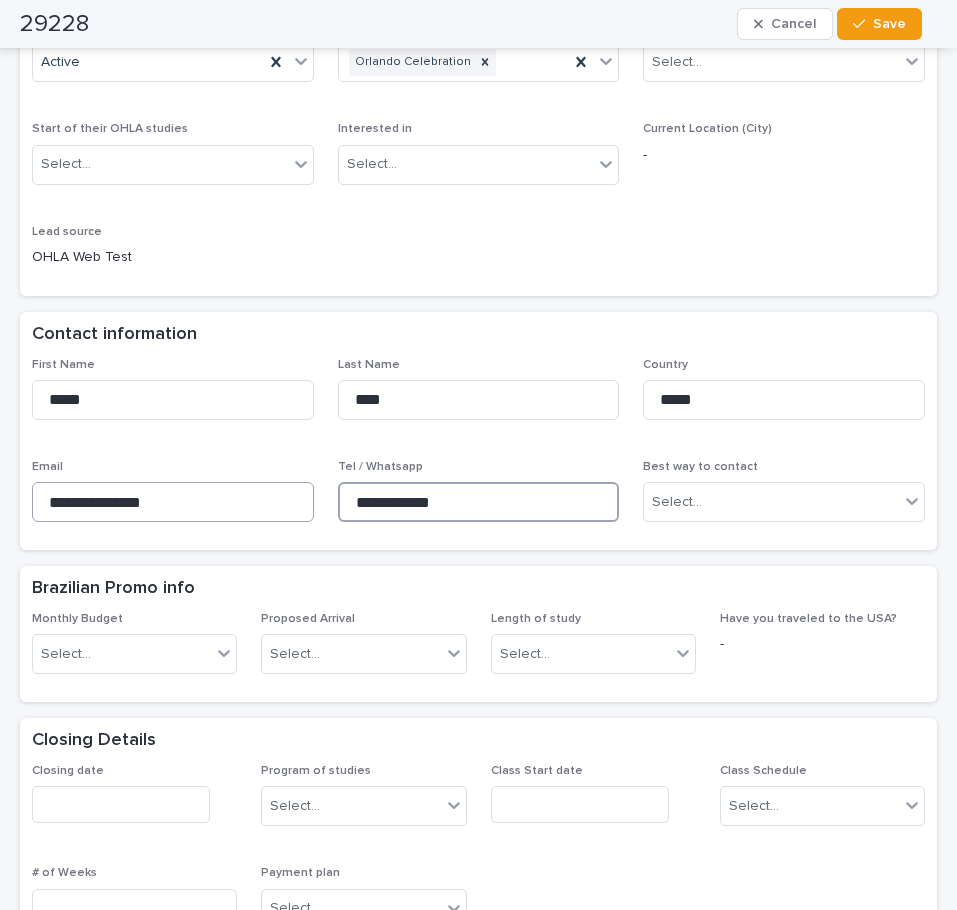 drag, startPoint x: 407, startPoint y: 511, endPoint x: 233, endPoint y: 505, distance: 174.10342 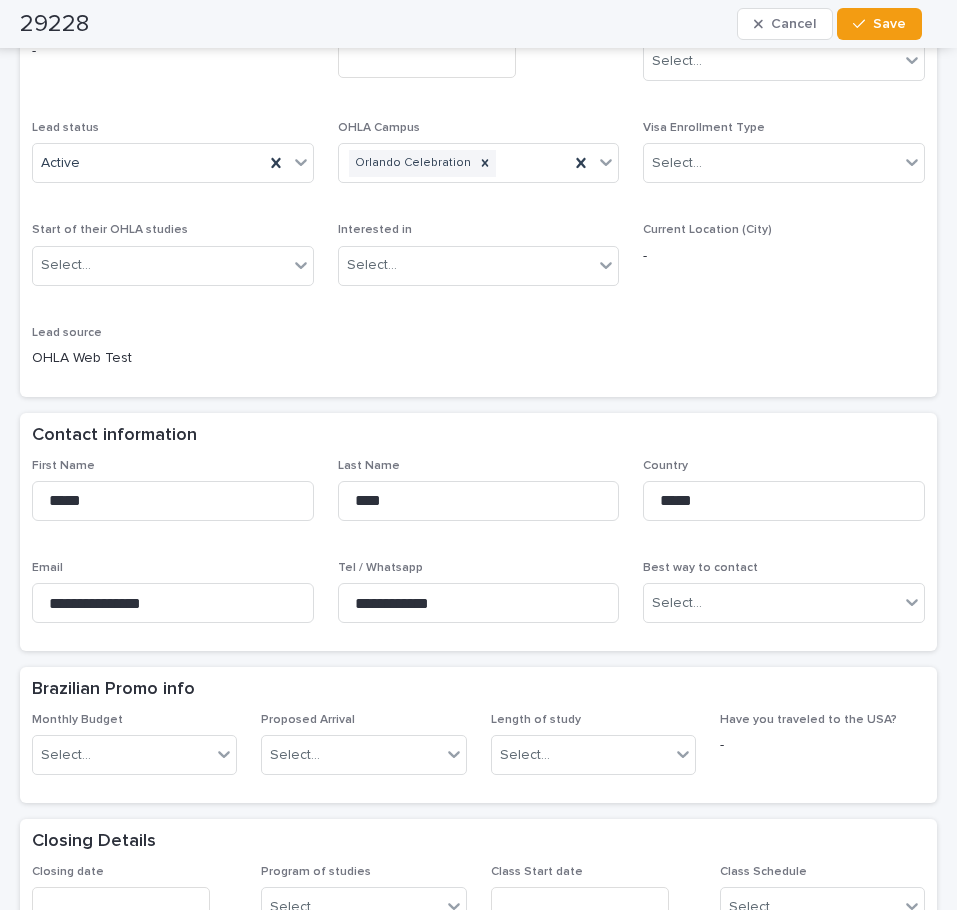 scroll, scrollTop: 100, scrollLeft: 0, axis: vertical 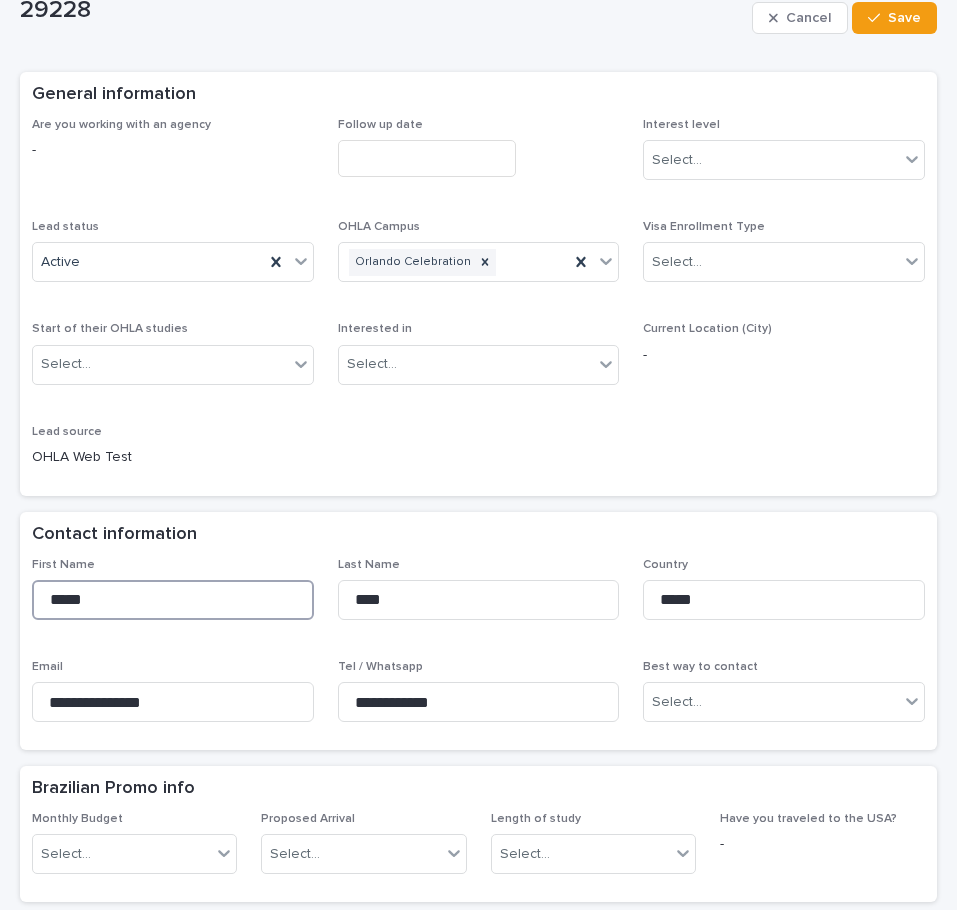 drag, startPoint x: 191, startPoint y: 586, endPoint x: 43, endPoint y: 555, distance: 151.21178 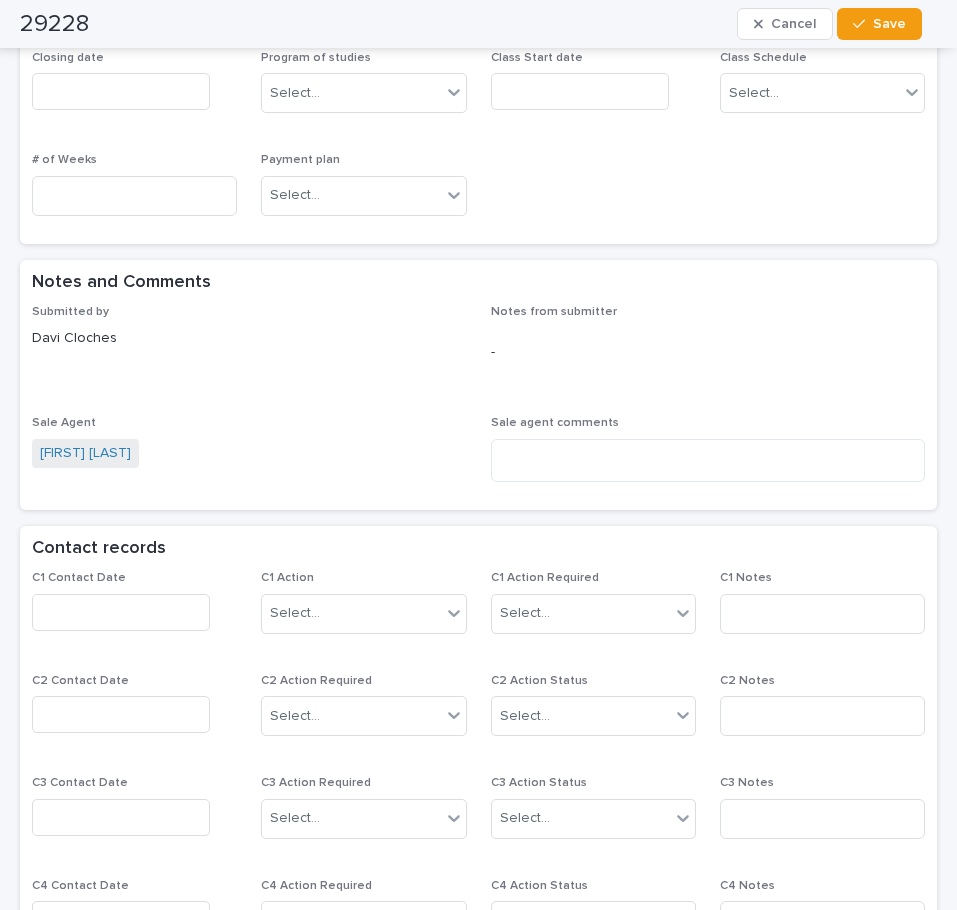 scroll, scrollTop: 1100, scrollLeft: 0, axis: vertical 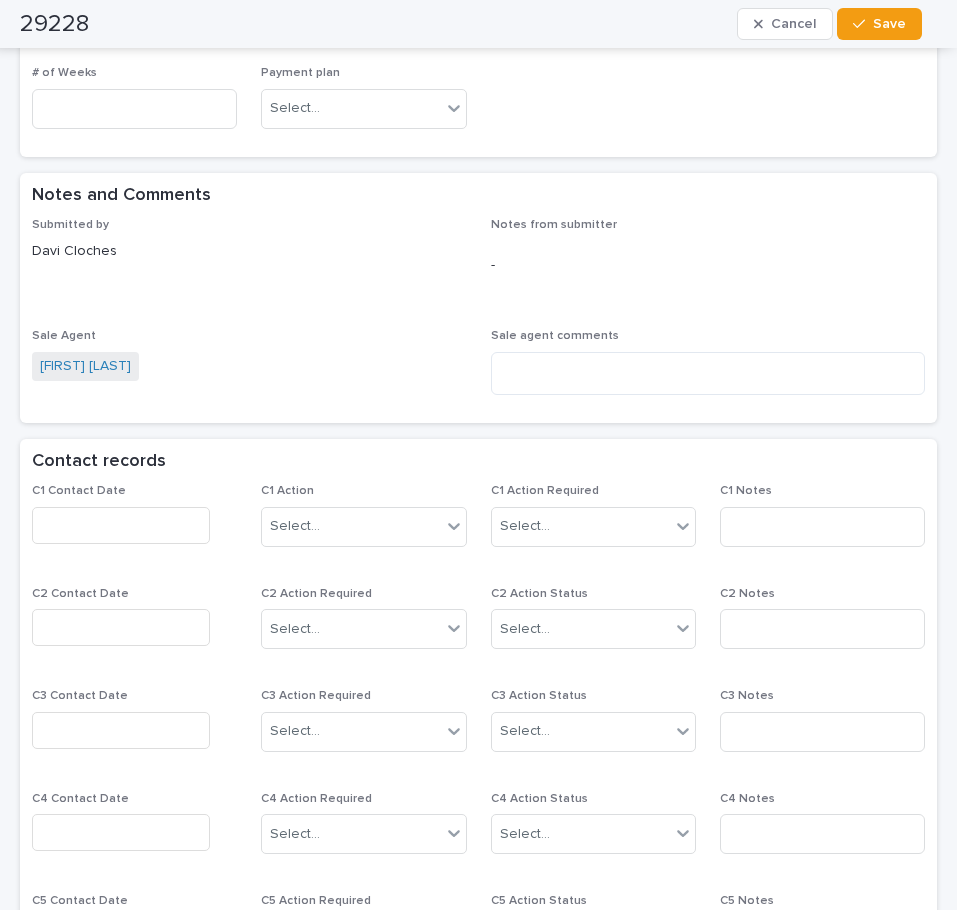 click at bounding box center [121, 525] 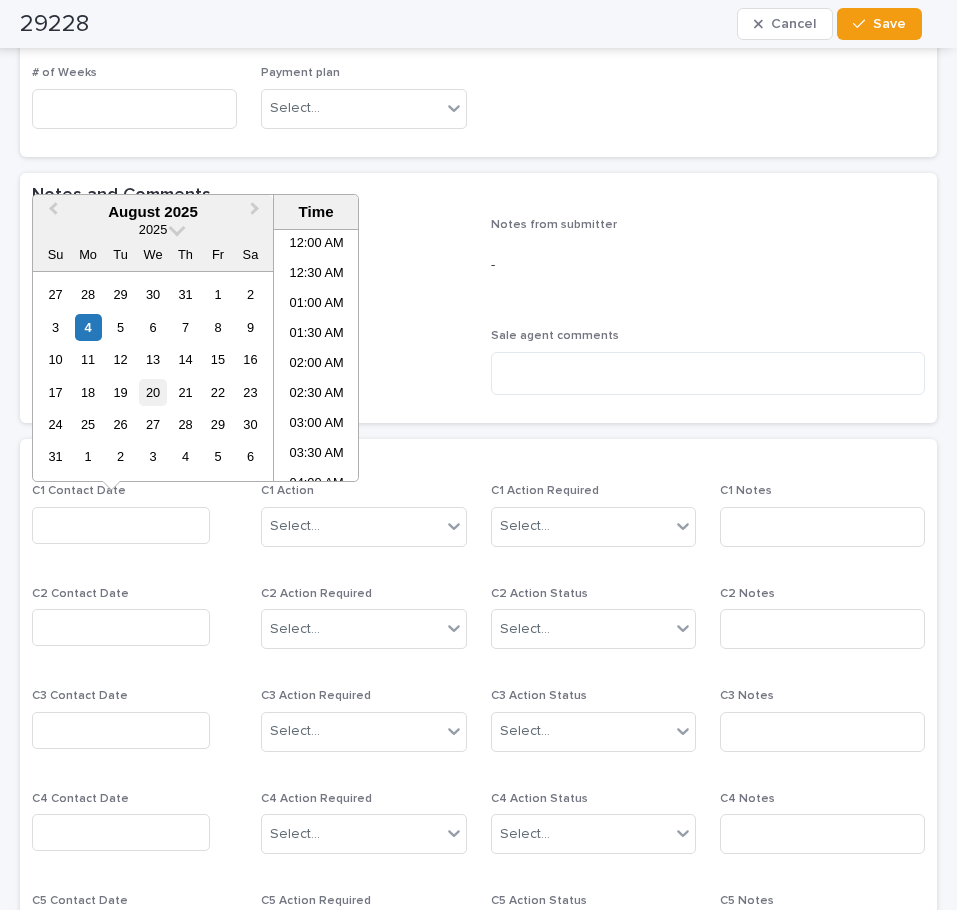 scroll, scrollTop: 790, scrollLeft: 0, axis: vertical 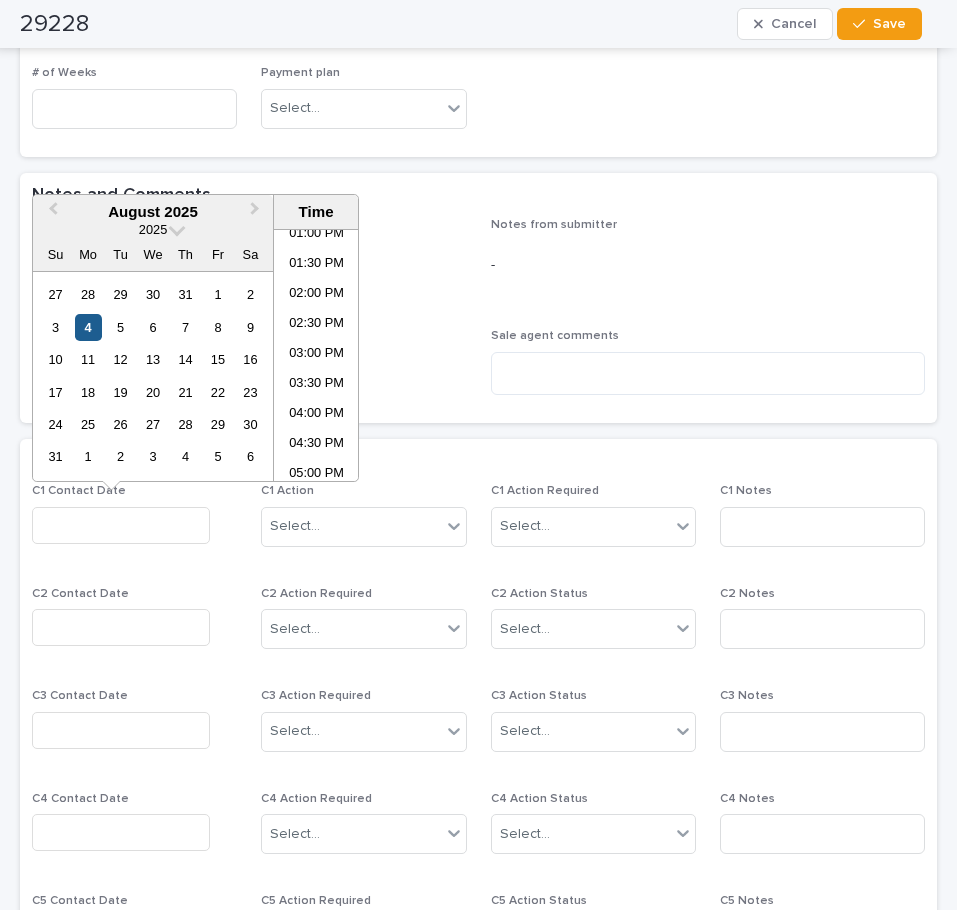 click on "4" at bounding box center (88, 327) 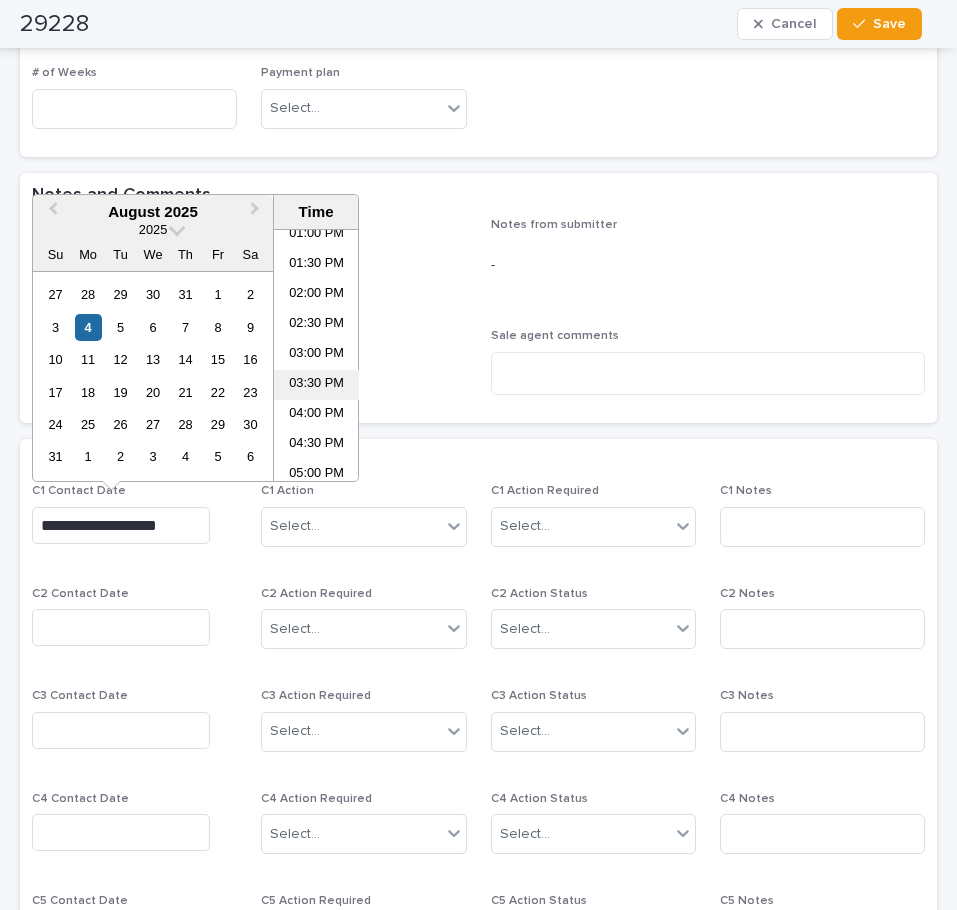 click on "03:30 PM" at bounding box center (316, 385) 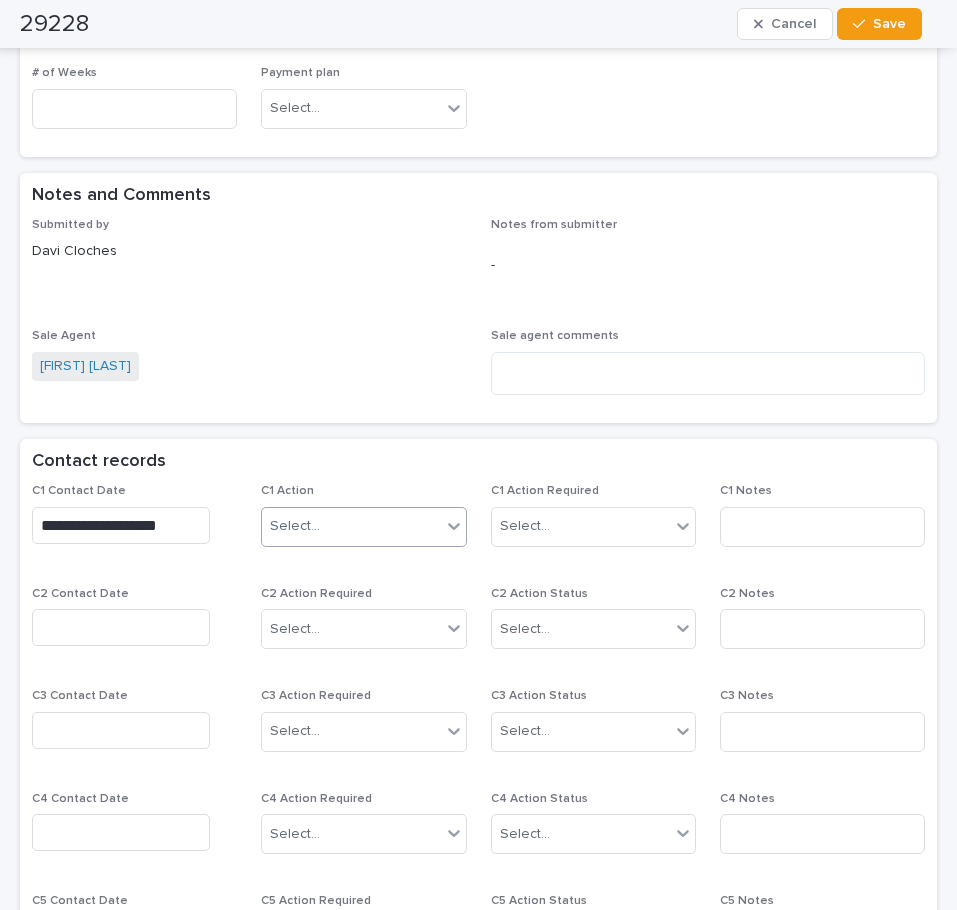 type on "**********" 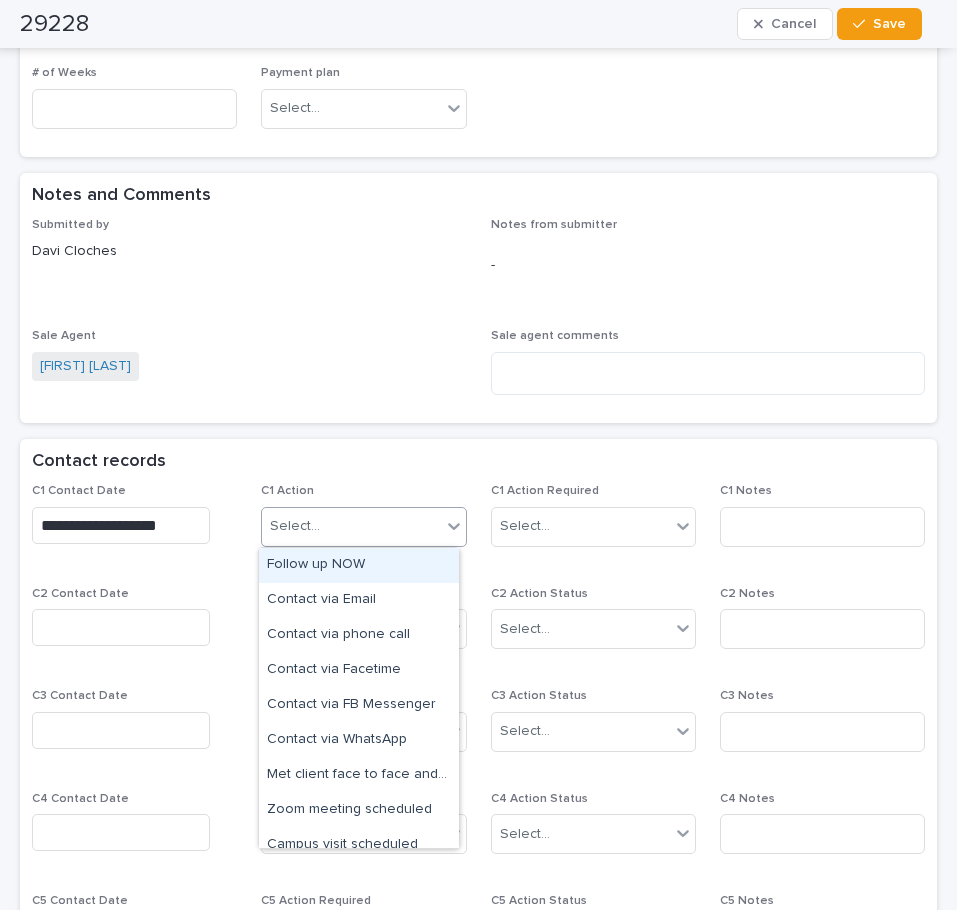 click on "Select..." at bounding box center (351, 526) 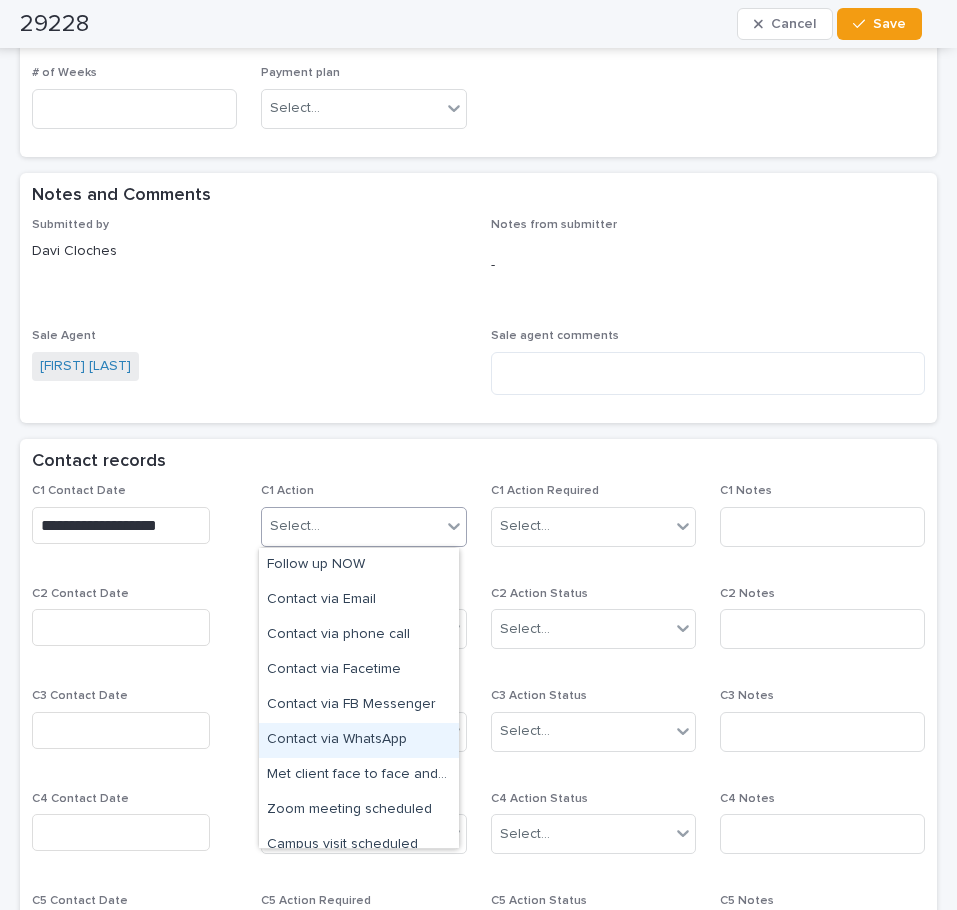 click on "Contact via WhatsApp" at bounding box center (359, 740) 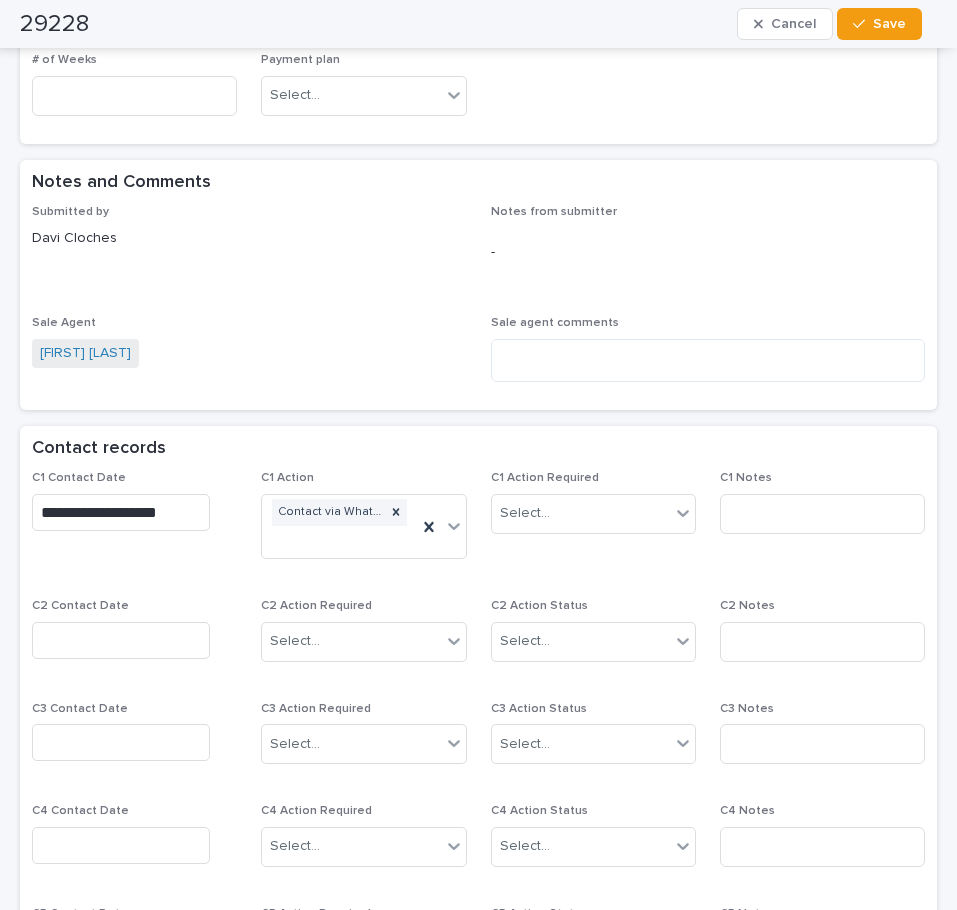 click on "Contact records" at bounding box center (478, 449) 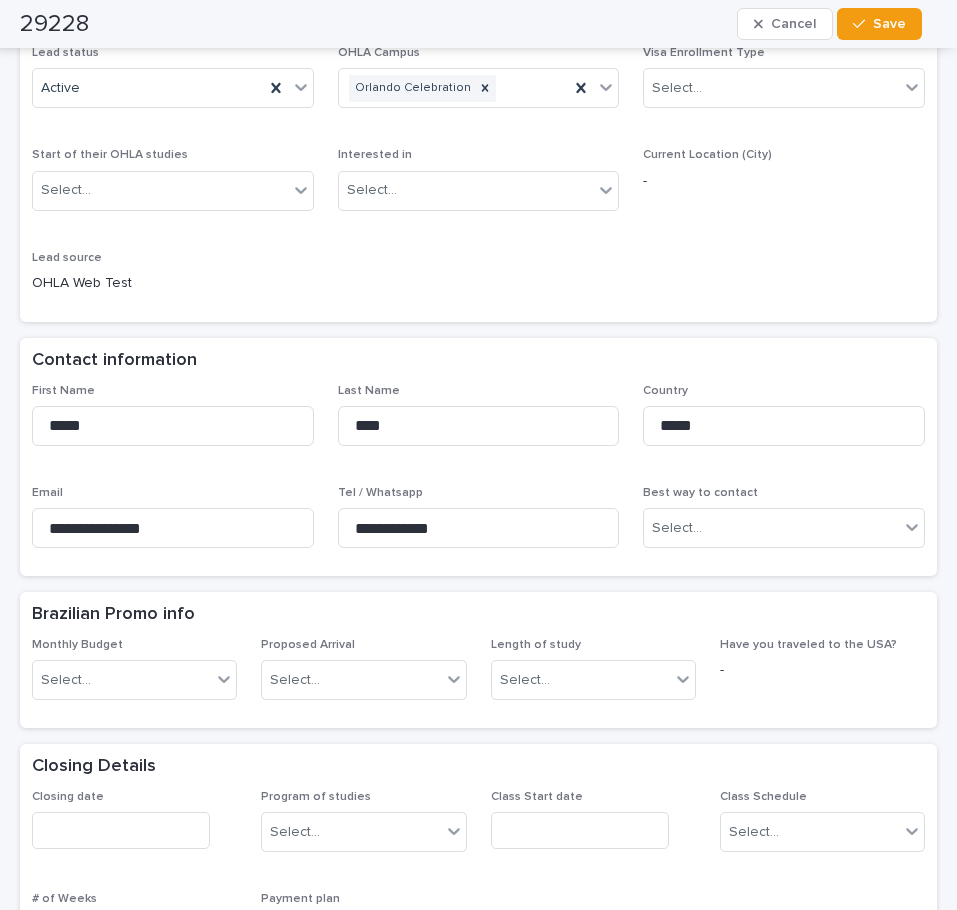 scroll, scrollTop: 0, scrollLeft: 0, axis: both 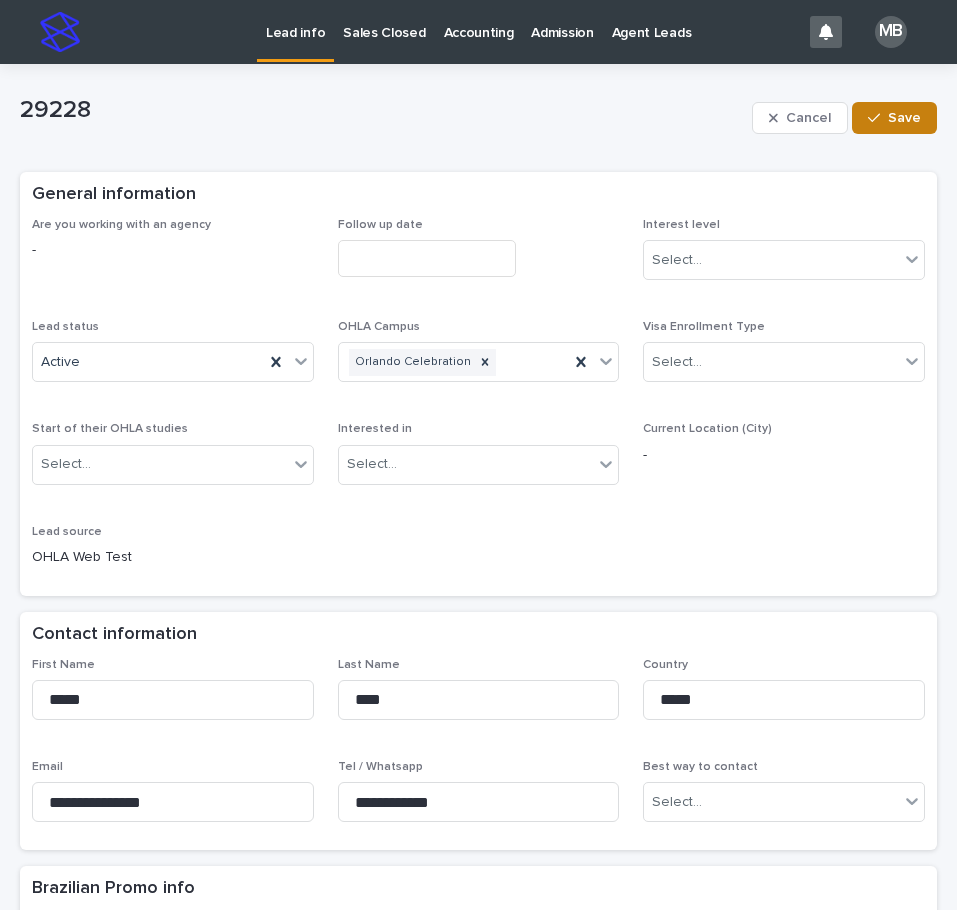 click on "Save" at bounding box center (904, 118) 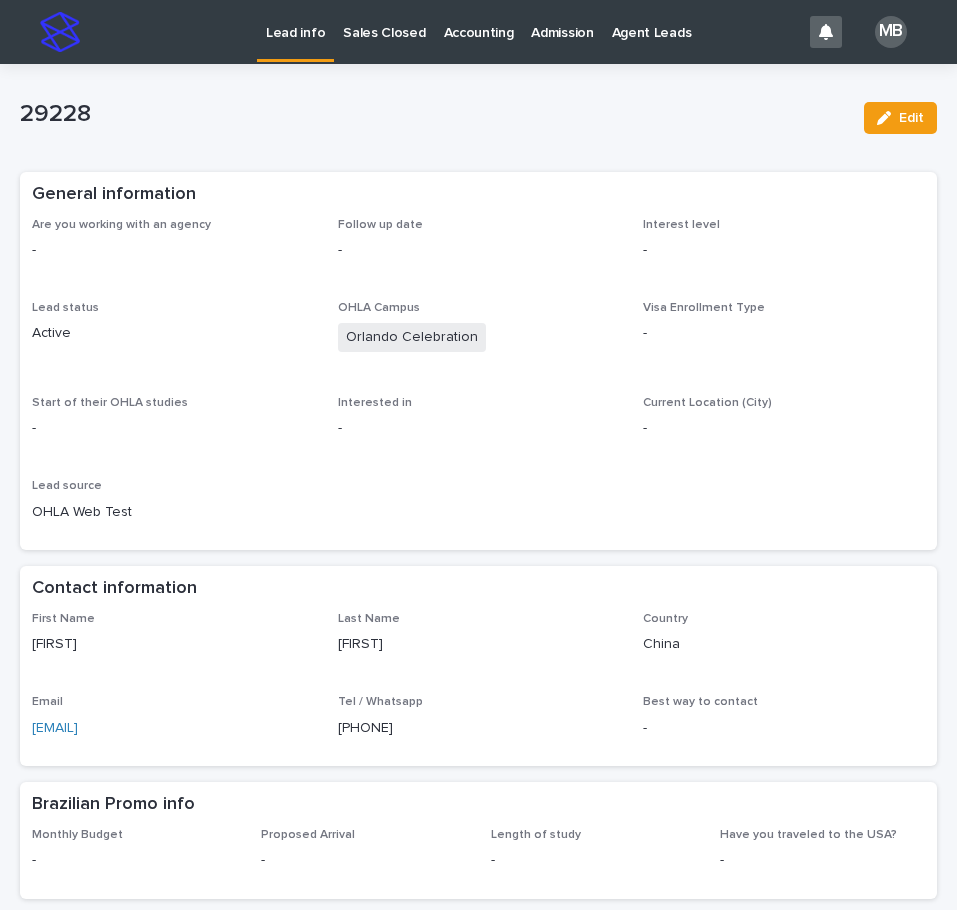 click on "Lead info" at bounding box center (295, 21) 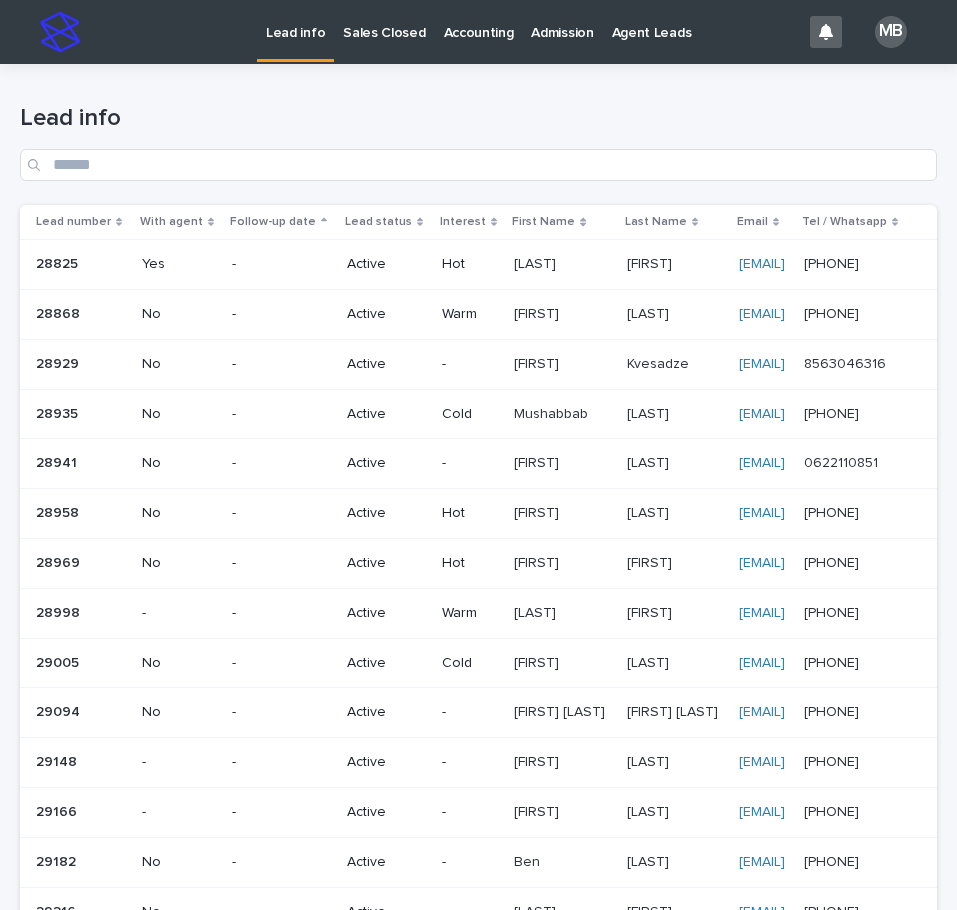 click on "Lead status" at bounding box center [386, 222] 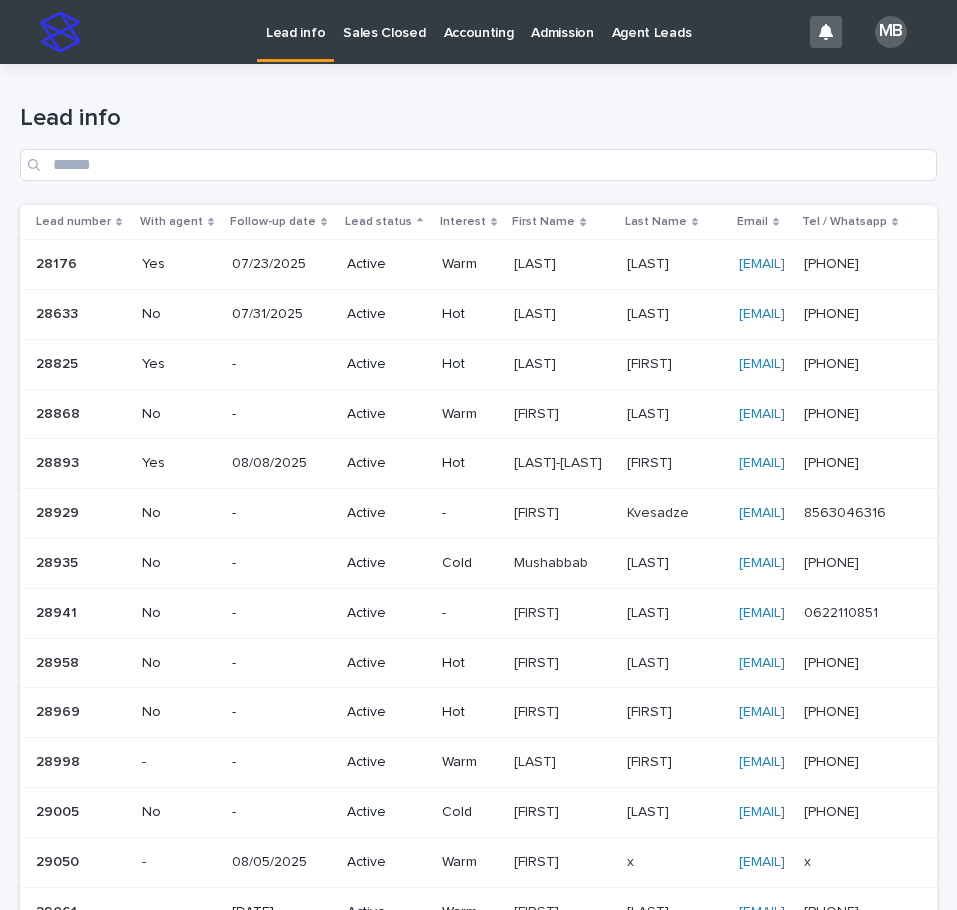 click on "Lead info" at bounding box center (478, 118) 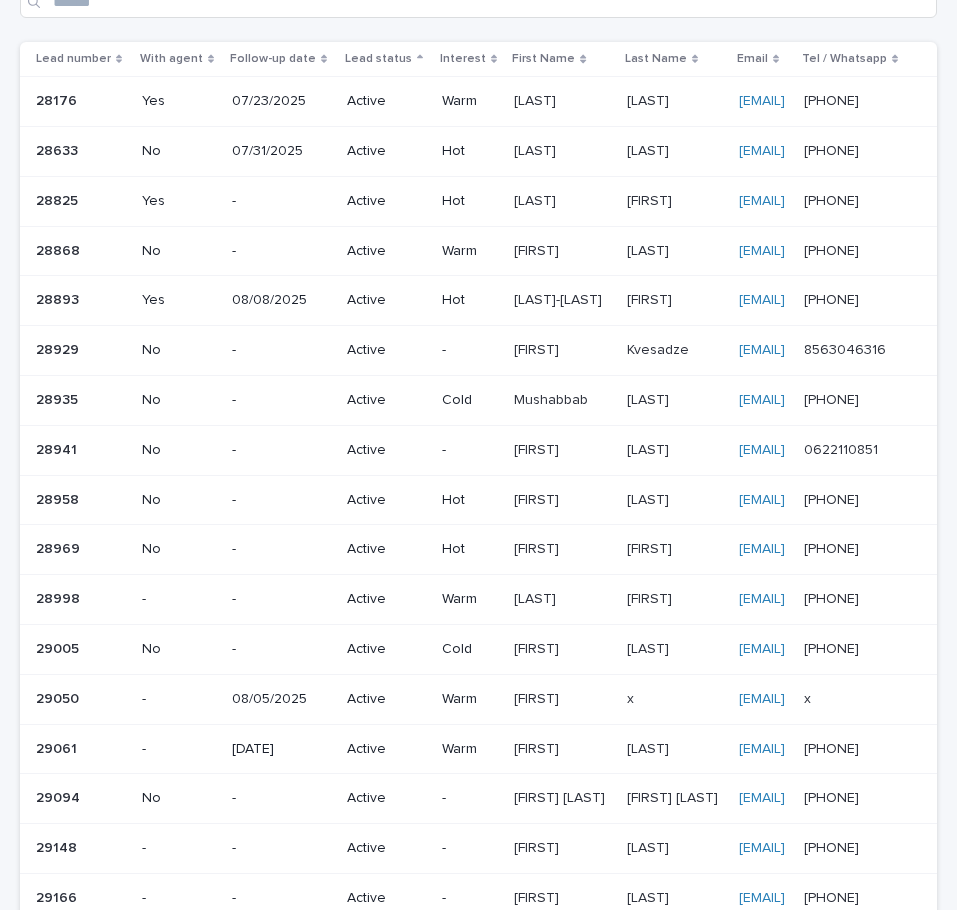 scroll, scrollTop: 0, scrollLeft: 0, axis: both 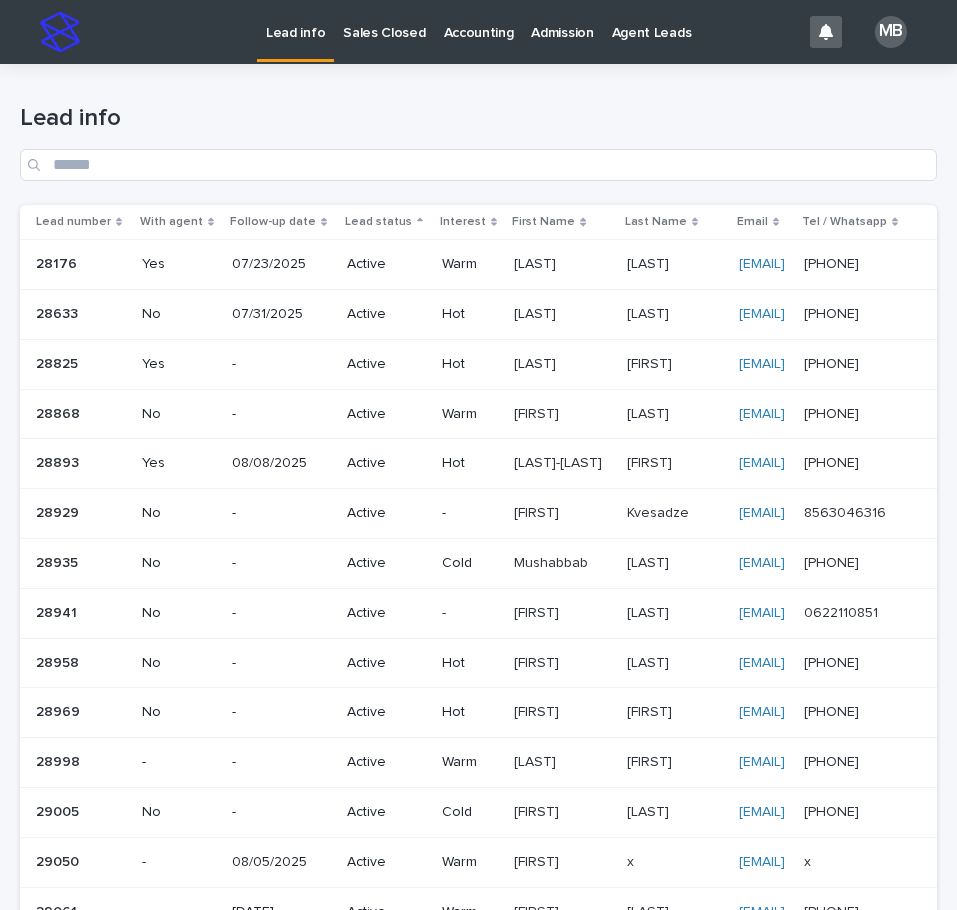 click on "Sales Closed" at bounding box center [384, 21] 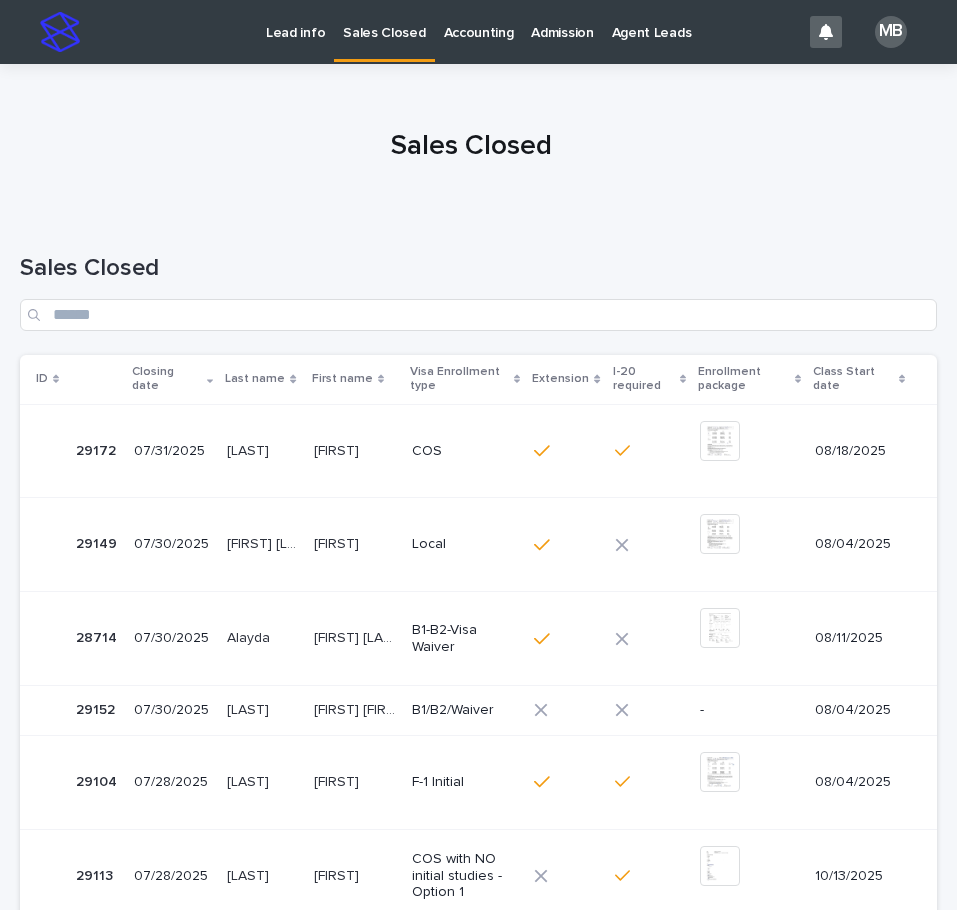 click on "Lead info" at bounding box center (295, 21) 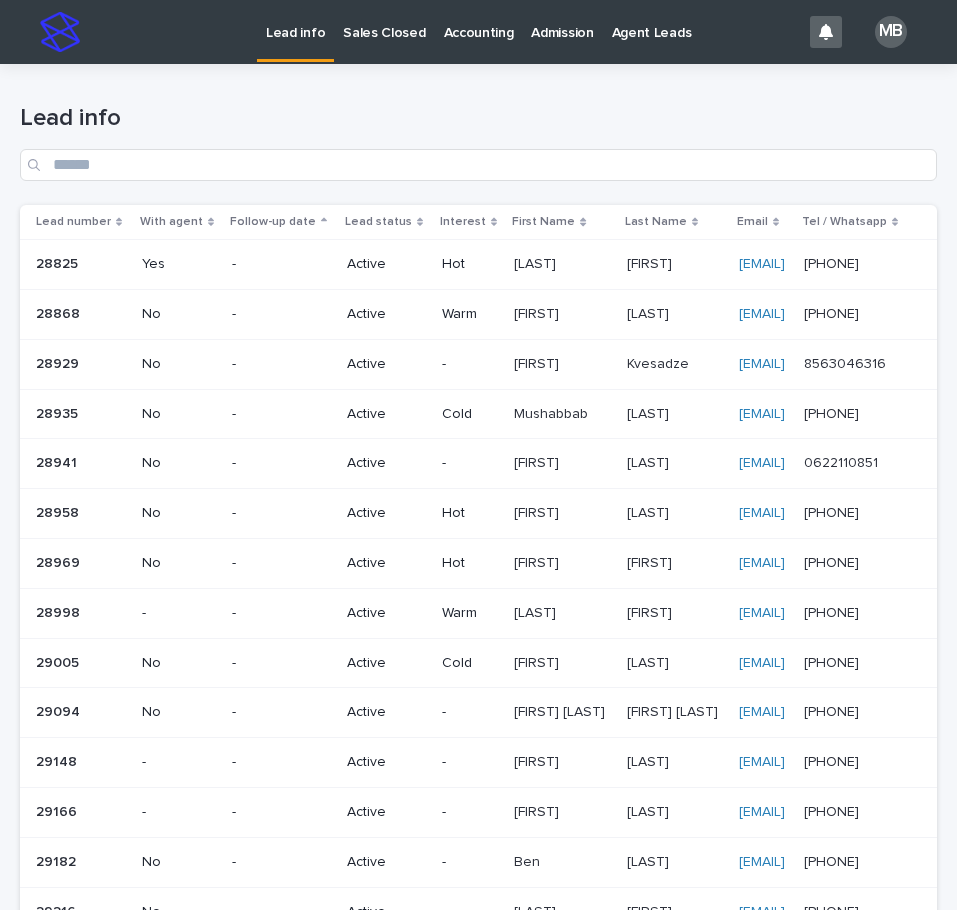 click on "Lead info" at bounding box center (478, 118) 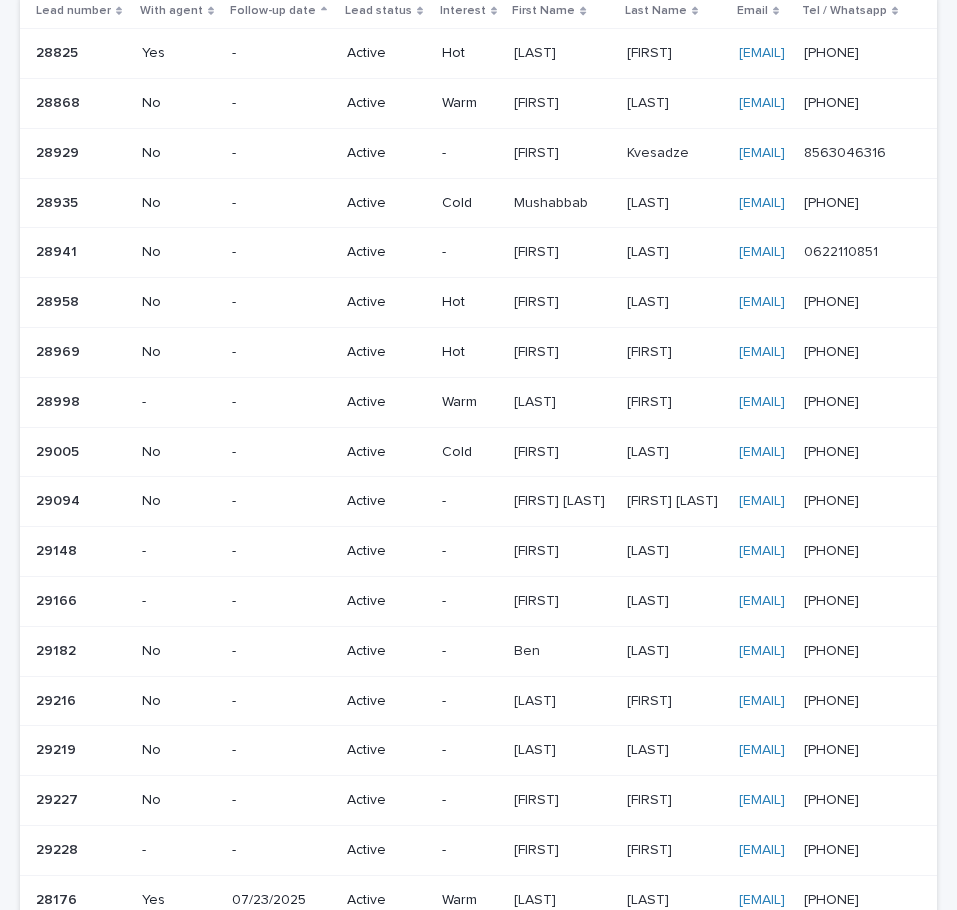 scroll, scrollTop: 0, scrollLeft: 0, axis: both 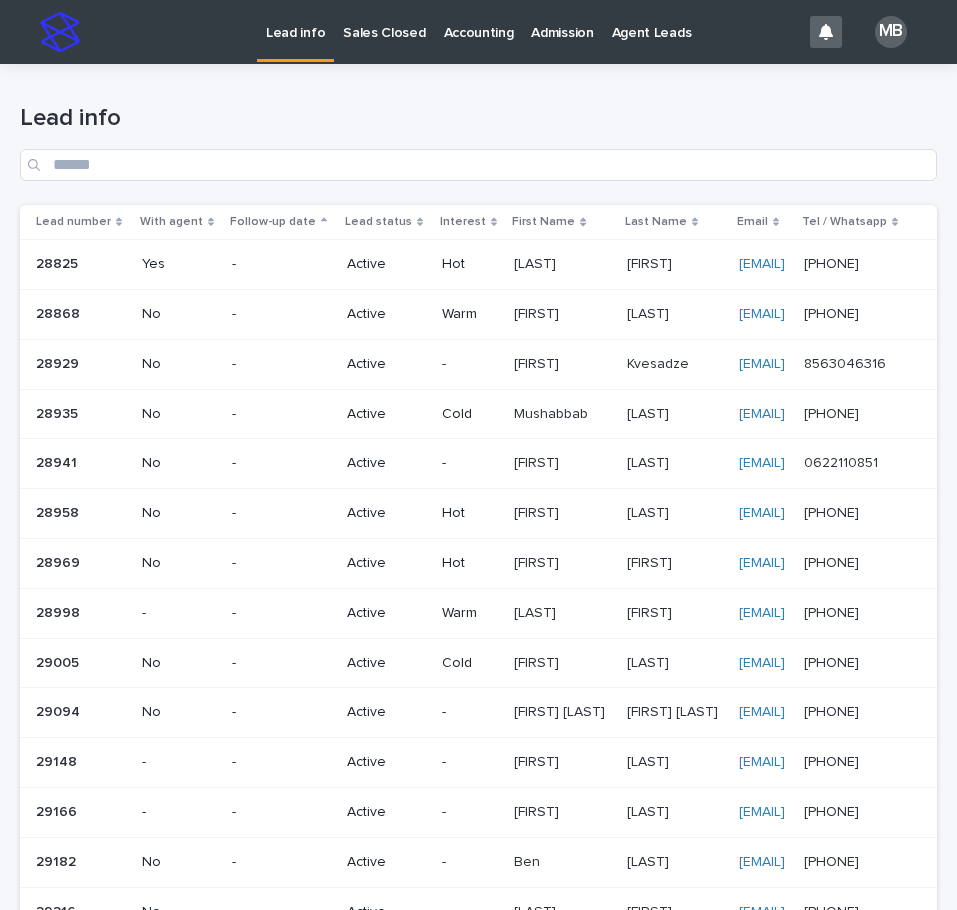 click on "Sales Closed" at bounding box center [384, 21] 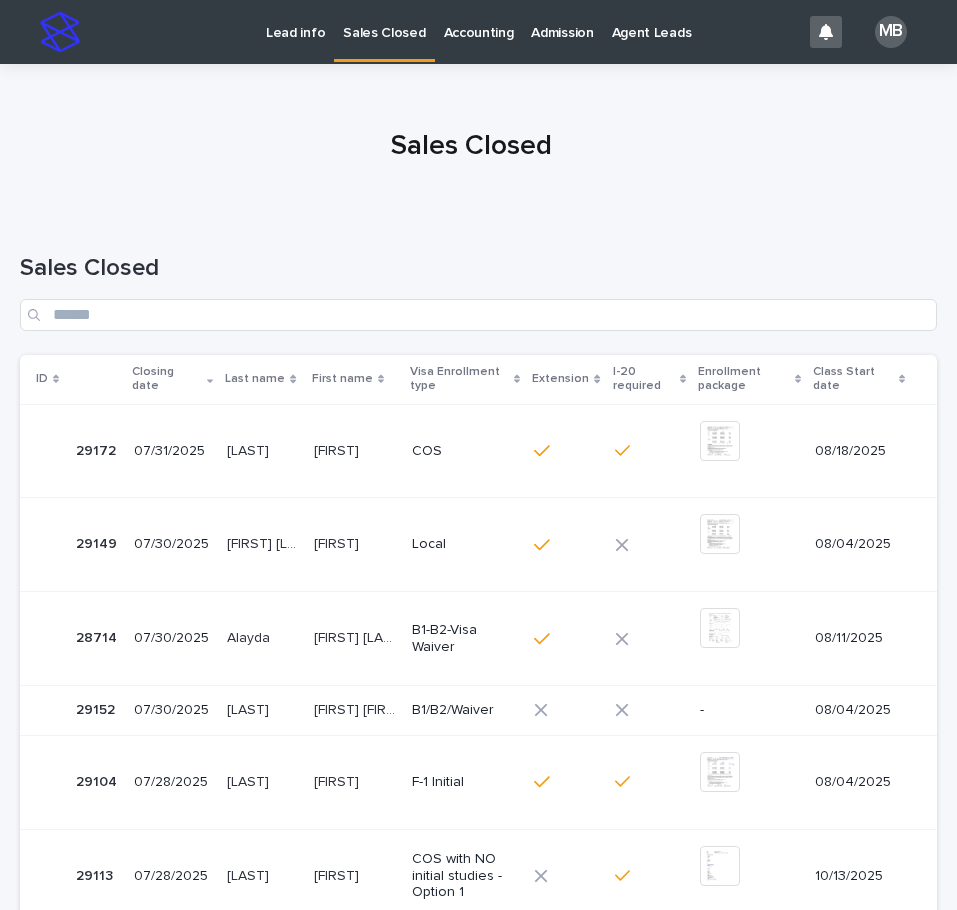click on "Lead info" at bounding box center (295, 21) 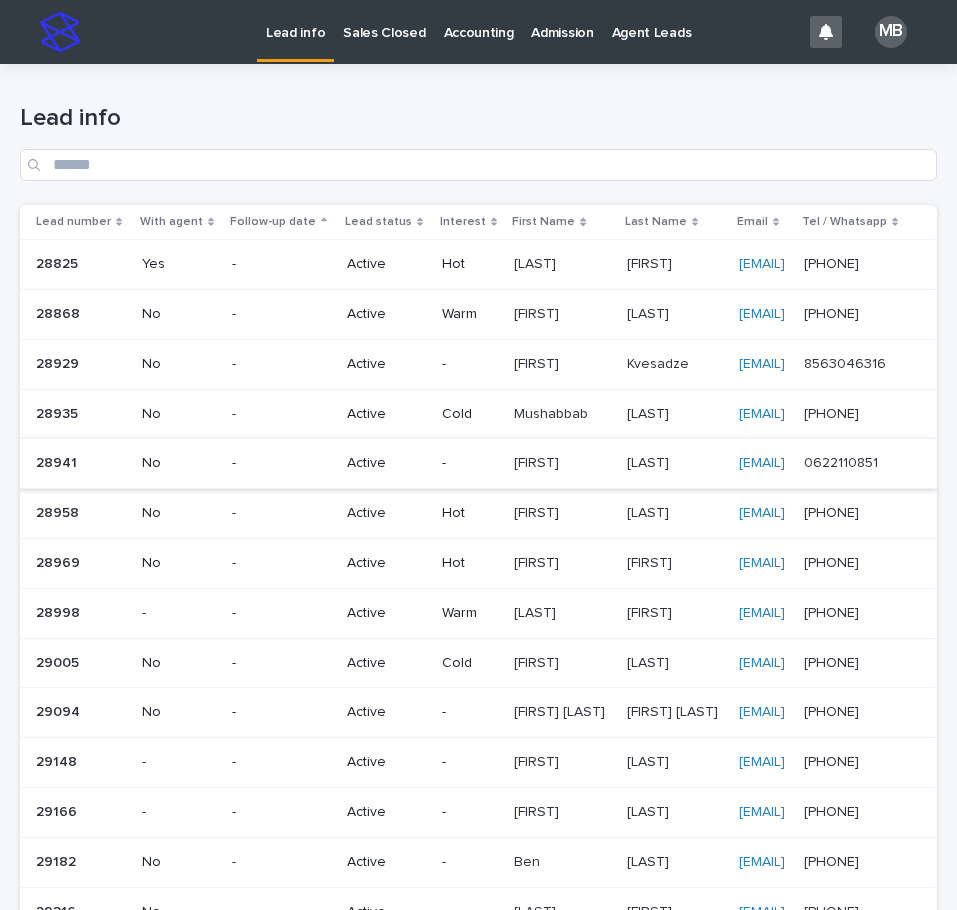 click on "First Name Last Name Email Tel / Whatsapp [FIRST] [FIRST] [EMAIL] [EMAIL] [PHONE] [PHONE] [FIRST] [FIRST] [EMAIL] [EMAIL] [PHONE] [PHONE] [FIRST] [FIRST] [EMAIL] [EMAIL] [PHONE] [PHONE] [FIRST] [FIRST] [EMAIL] [EMAIL] [PHONE] [PHONE] [FIRST] [FIRST] [EMAIL] [EMAIL] [PHONE] [PHONE]" at bounding box center [478, 735] 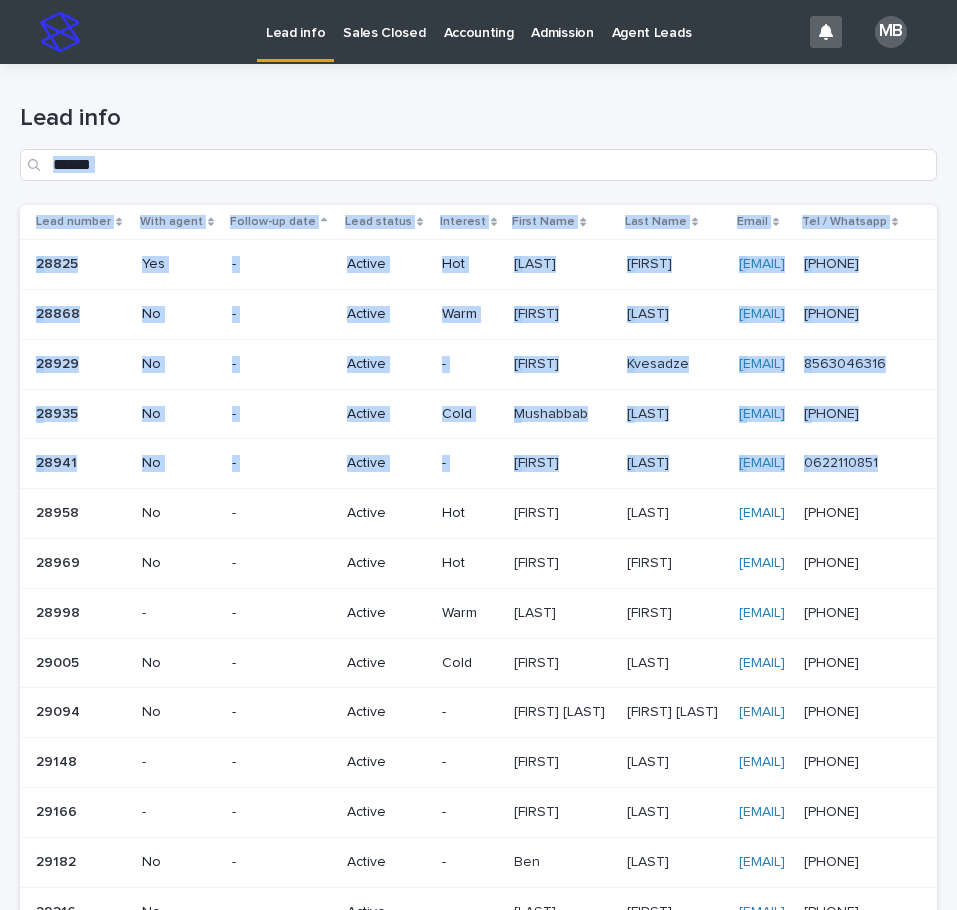 click on "Lead info" at bounding box center (478, 118) 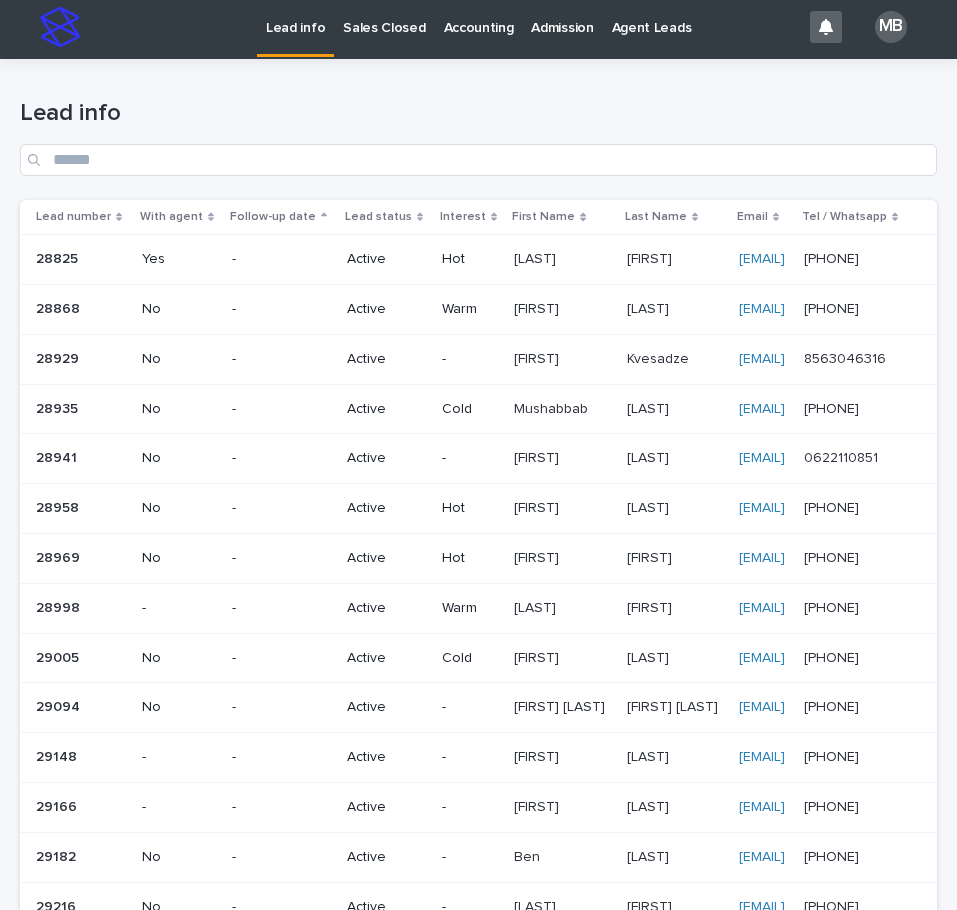 scroll, scrollTop: 0, scrollLeft: 0, axis: both 